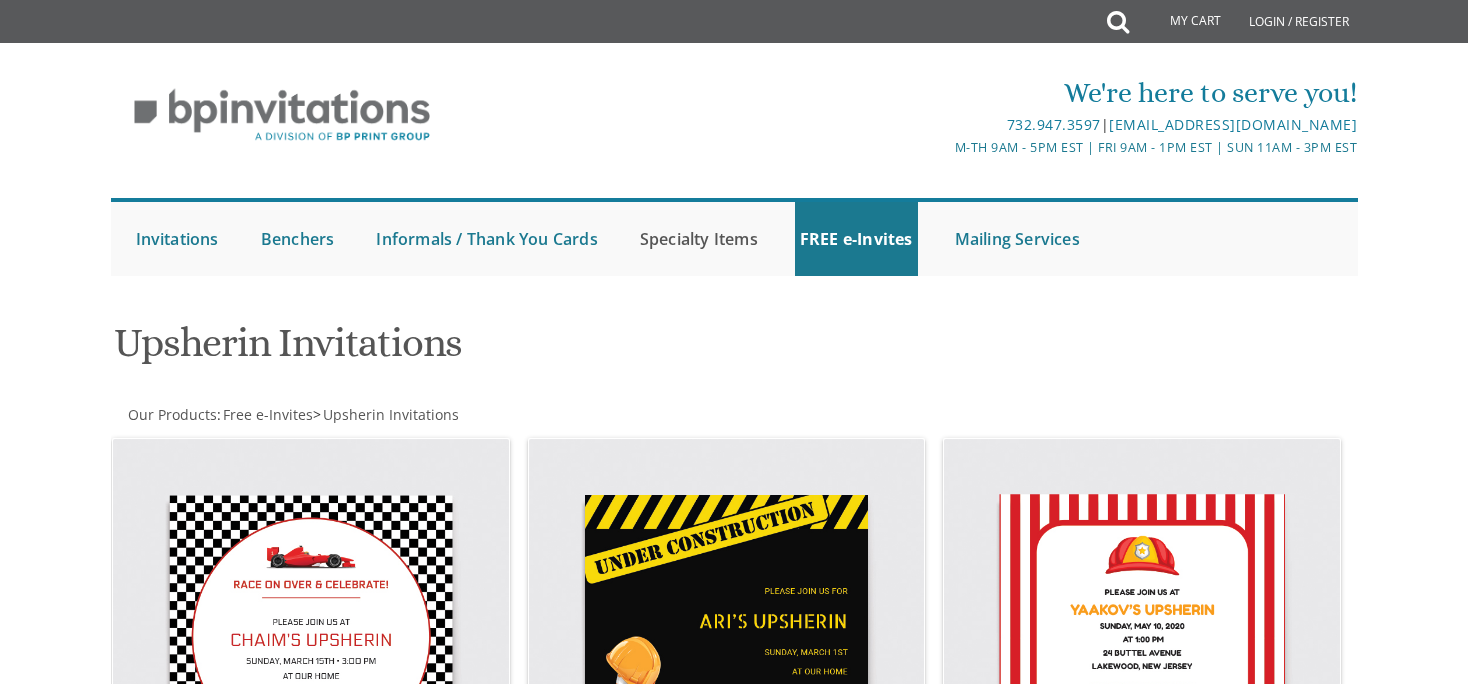 scroll, scrollTop: 0, scrollLeft: 0, axis: both 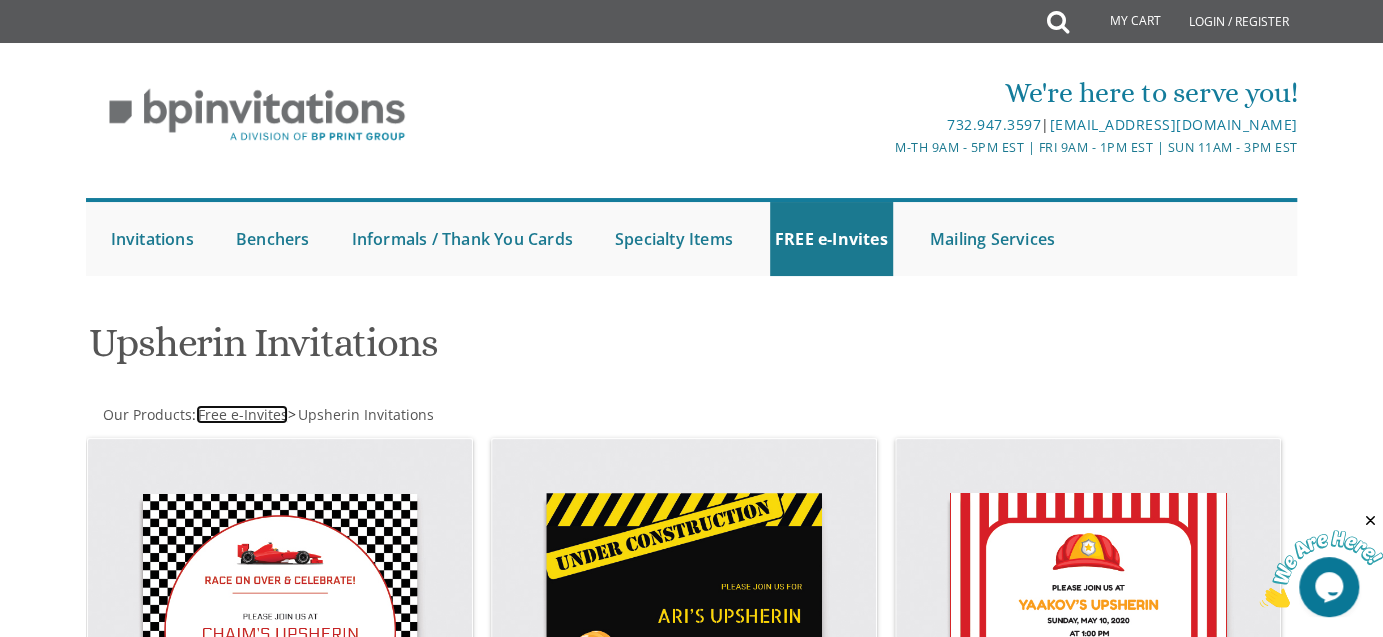 click on "Free e-Invites" at bounding box center (243, 414) 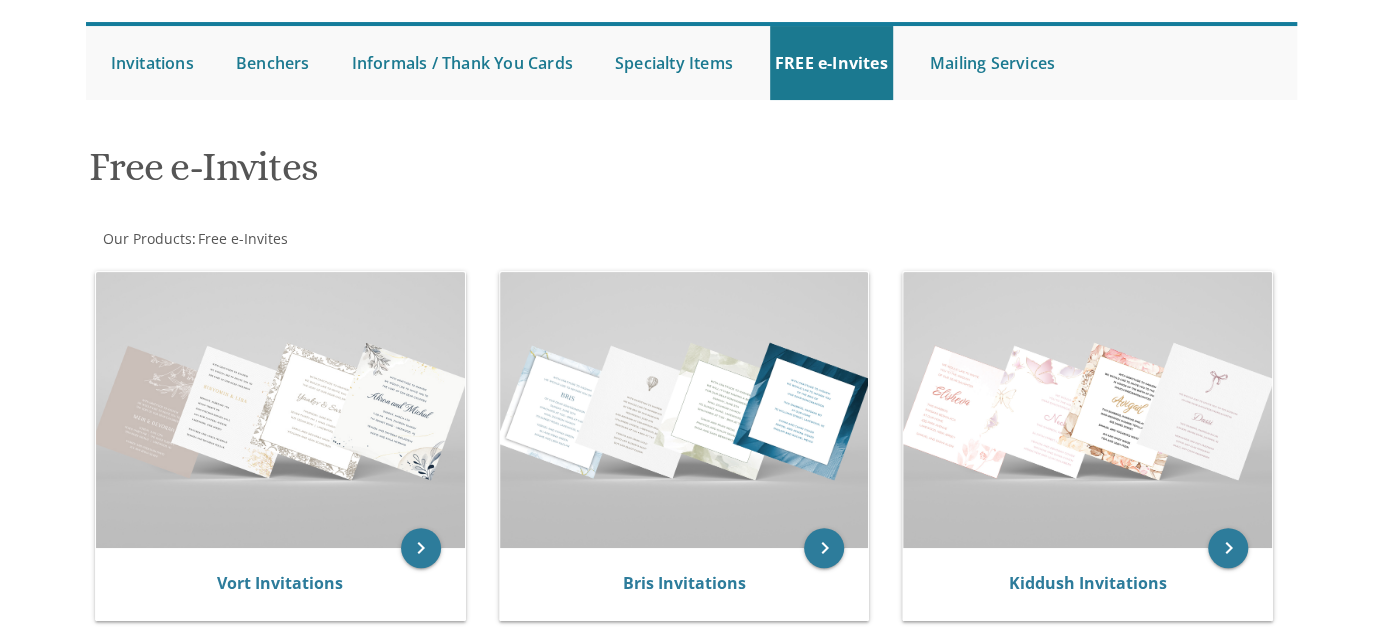 scroll, scrollTop: 210, scrollLeft: 0, axis: vertical 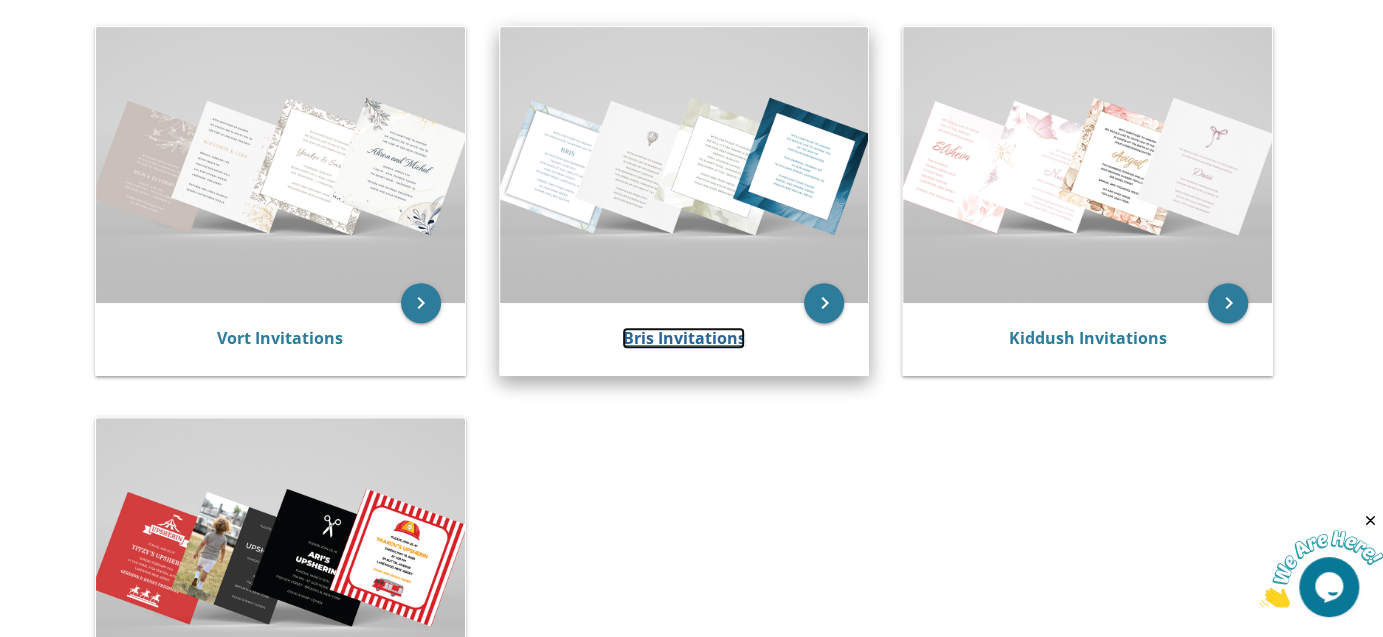 click on "Bris Invitations" at bounding box center [683, 338] 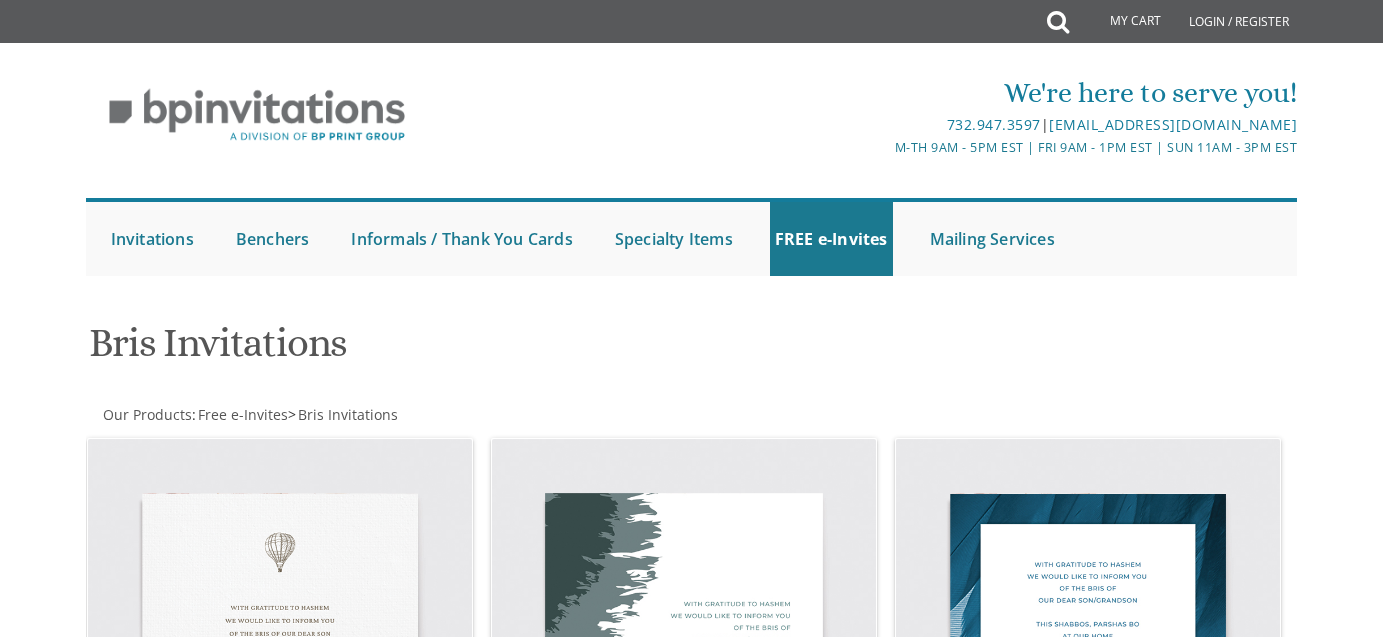 scroll, scrollTop: 0, scrollLeft: 0, axis: both 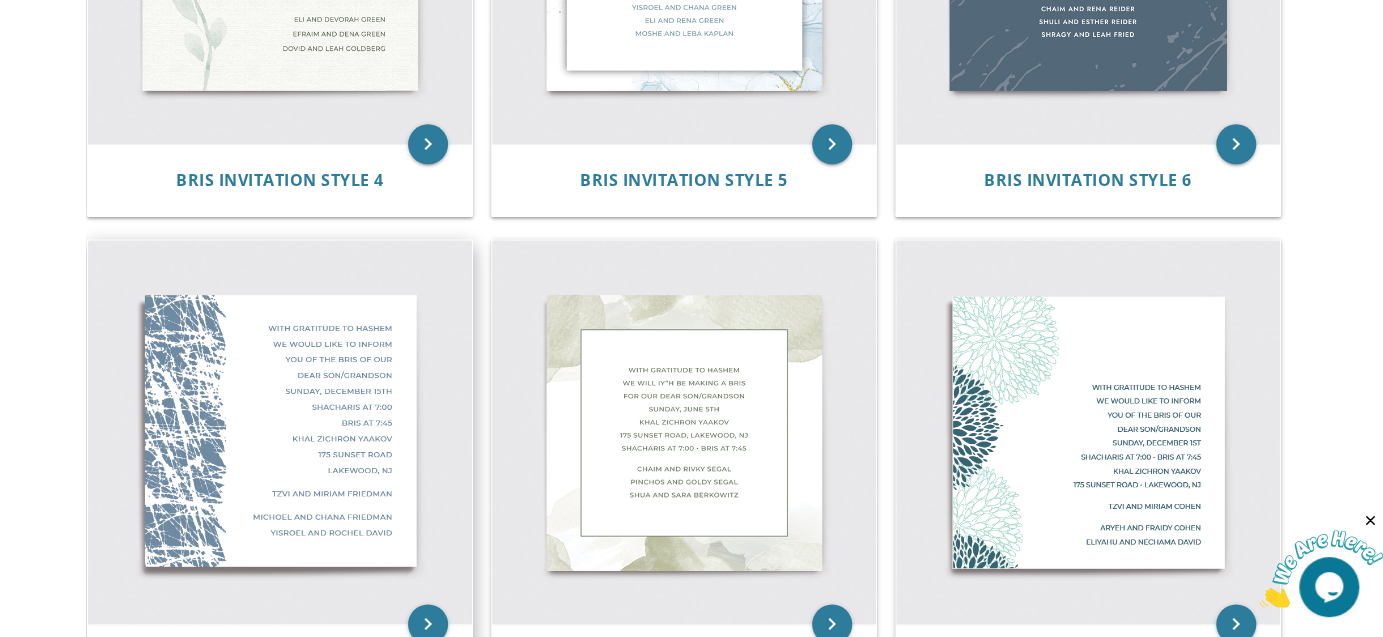 click at bounding box center [280, 432] 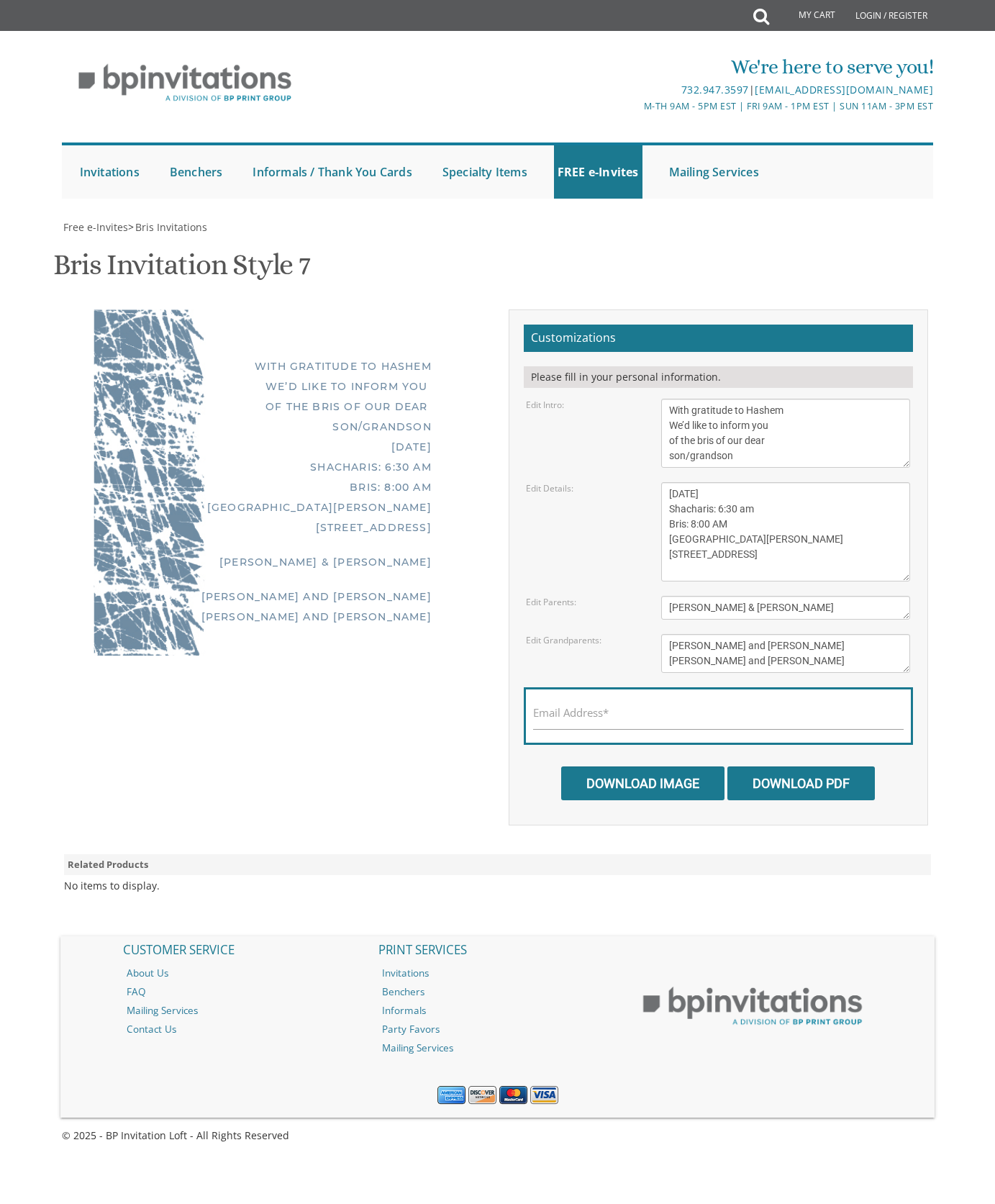 scroll, scrollTop: 0, scrollLeft: 0, axis: both 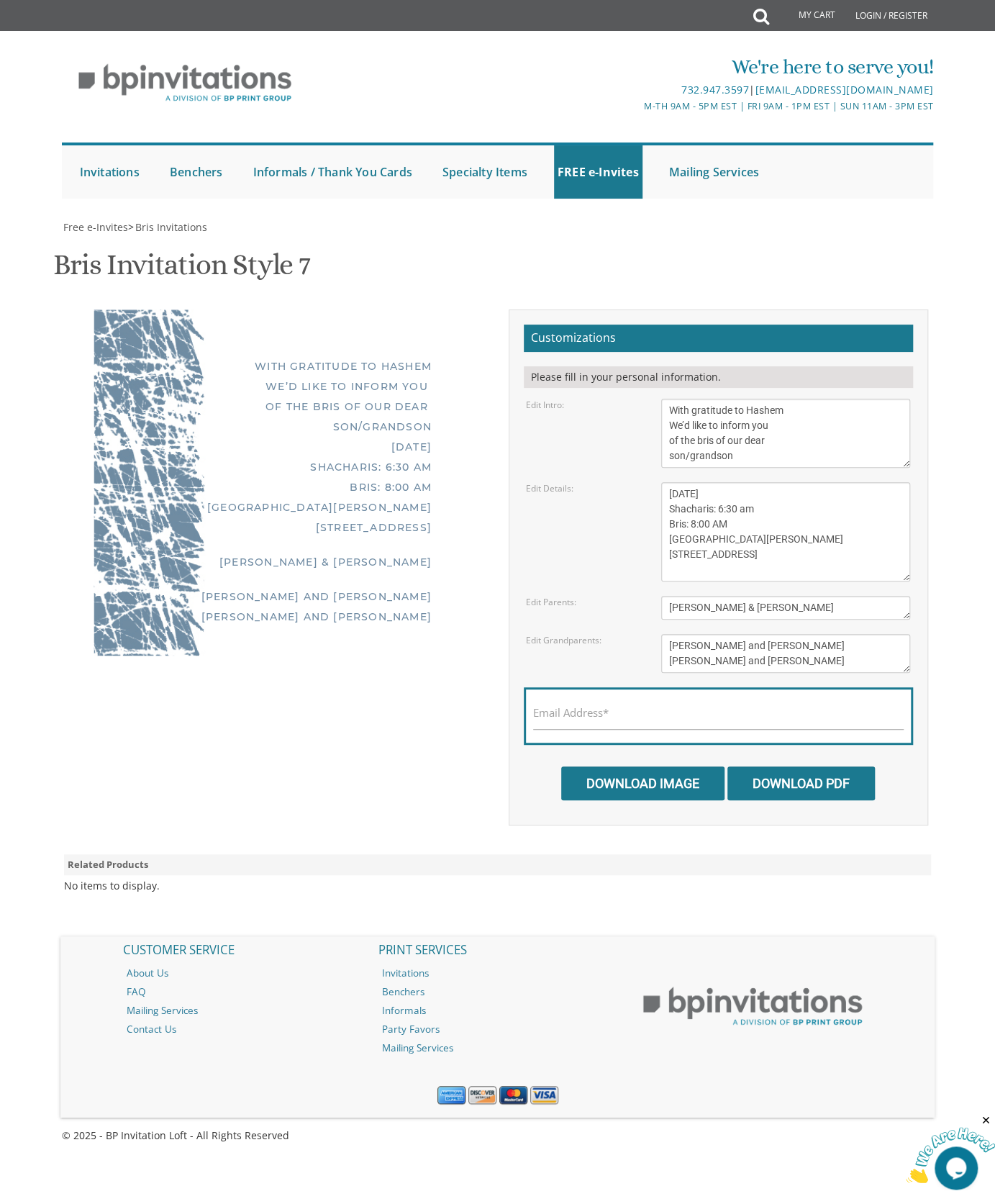 click on "With gratitude to Hashem
We’d like to inform you
of the bris of our dear
son/grandson" at bounding box center [786, 433] 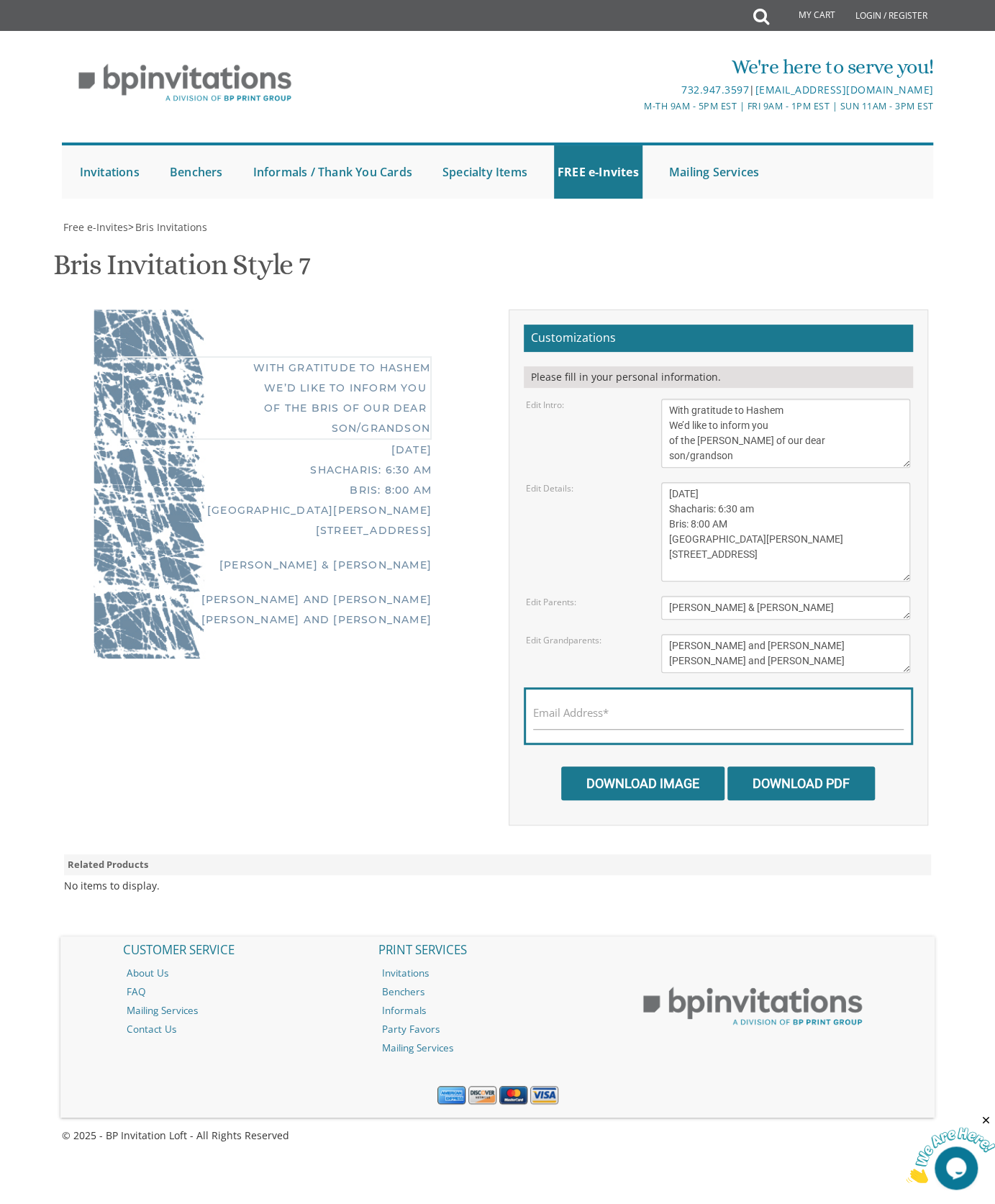 type on "With gratitude to Hashem
We’d like to inform you
of the Shalom Zachor of our dear
son/grandson" 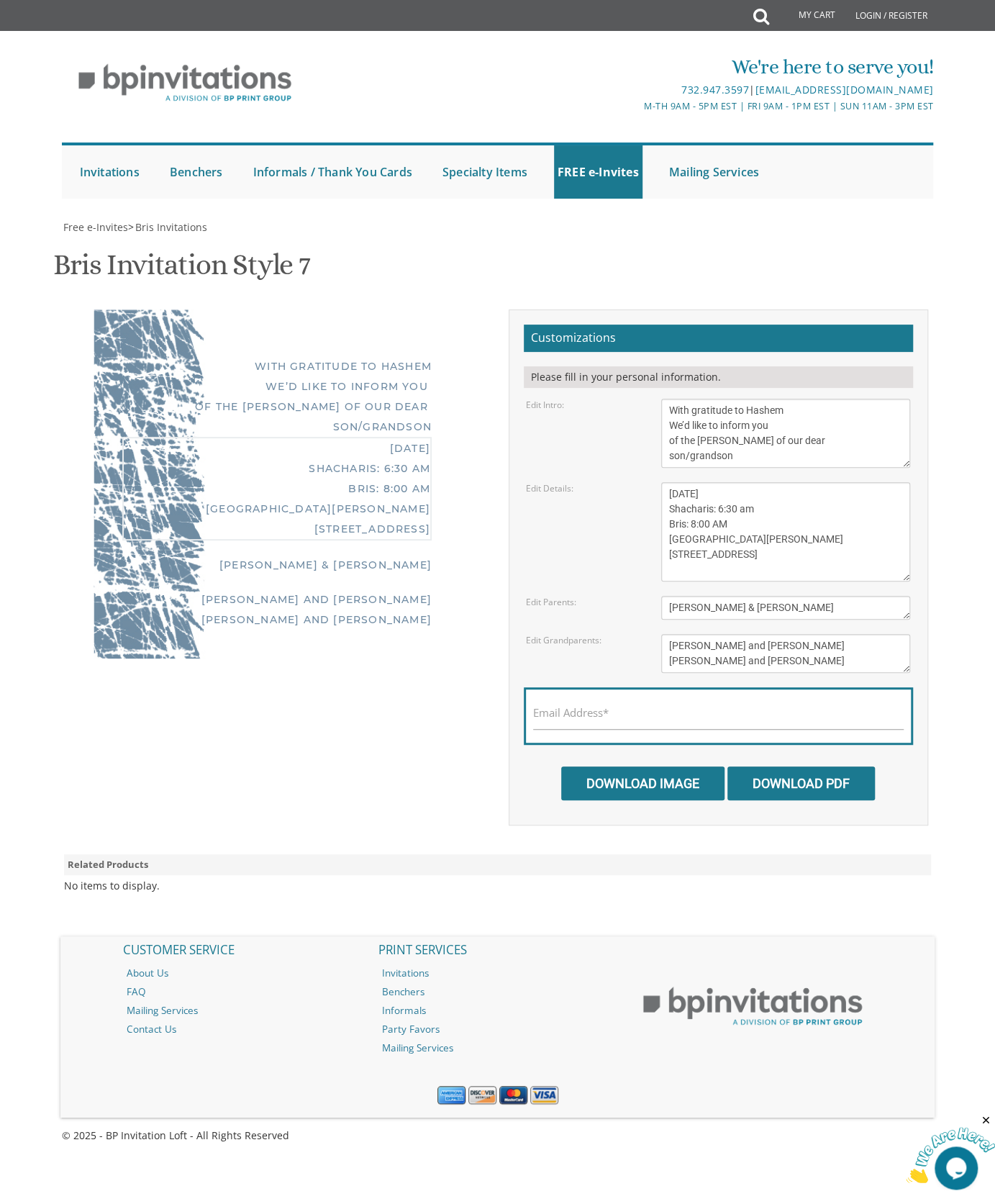 click on "Sunday, May 8th
Shacharis: 6:30 am
Bris: 8:00 AM
Ateres Leah Hall
805 Cross St
Lakewood, NJ" at bounding box center [786, 532] 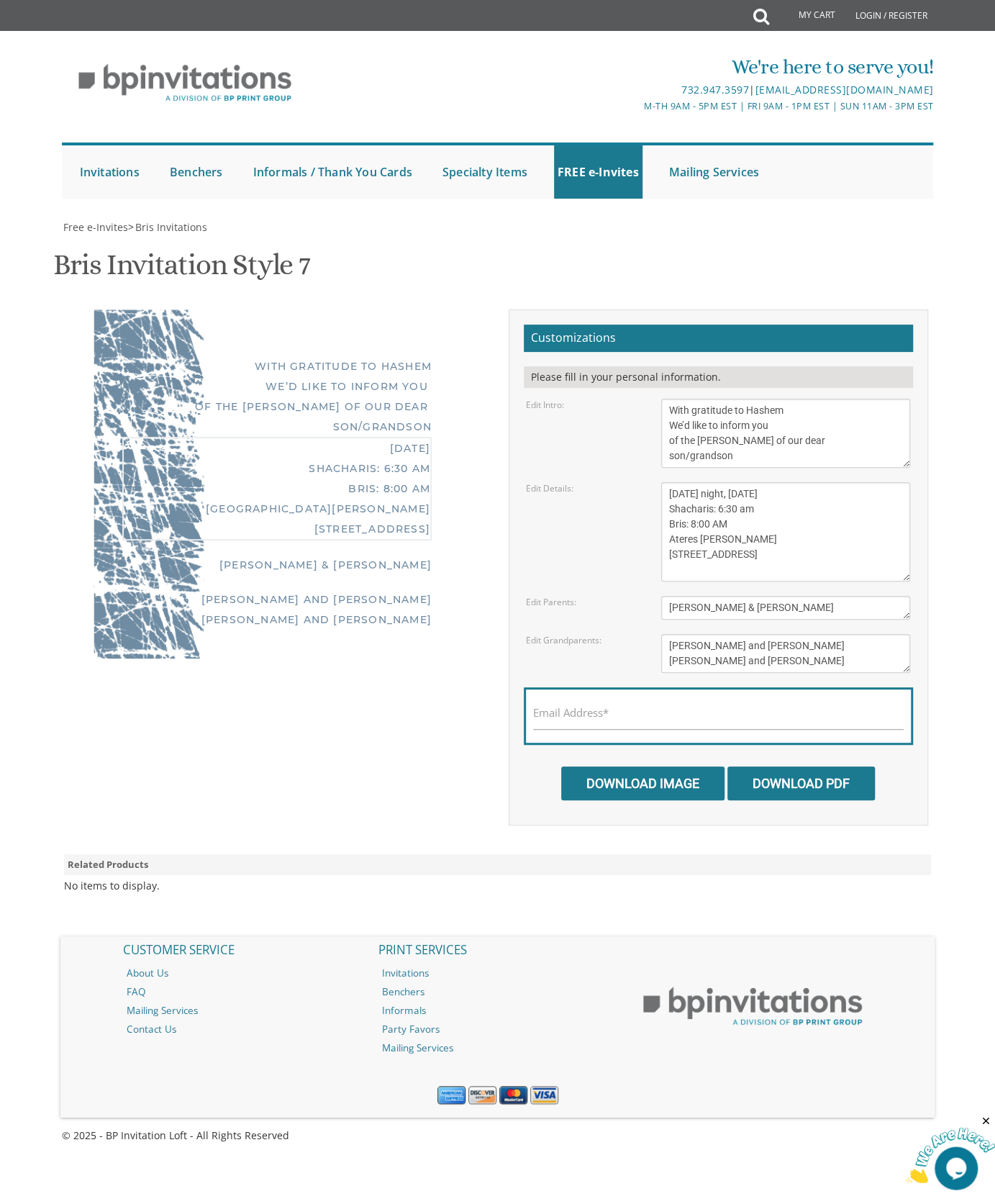 scroll, scrollTop: 303, scrollLeft: 0, axis: vertical 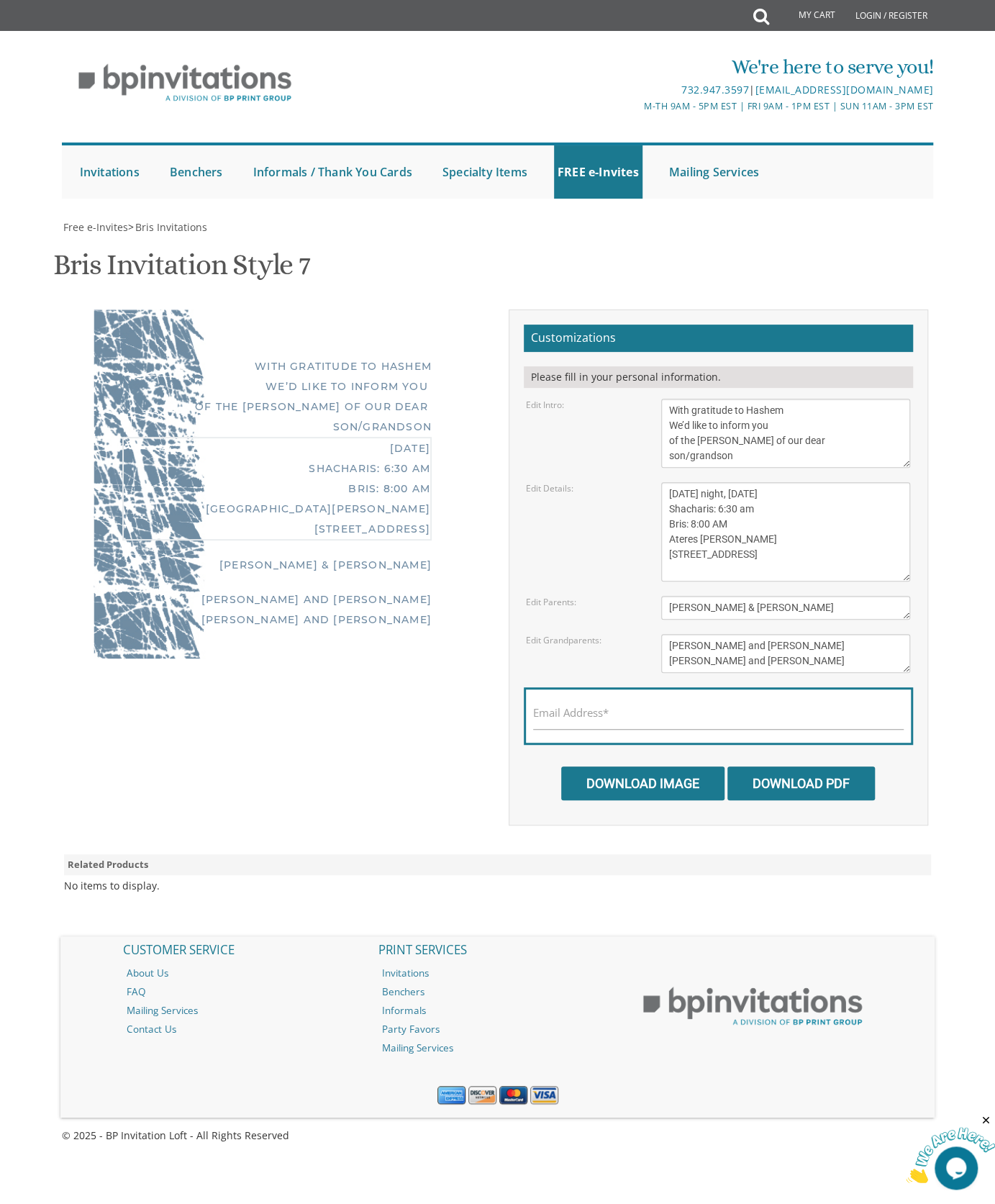 drag, startPoint x: 669, startPoint y: 207, endPoint x: 758, endPoint y: 209, distance: 89.02247 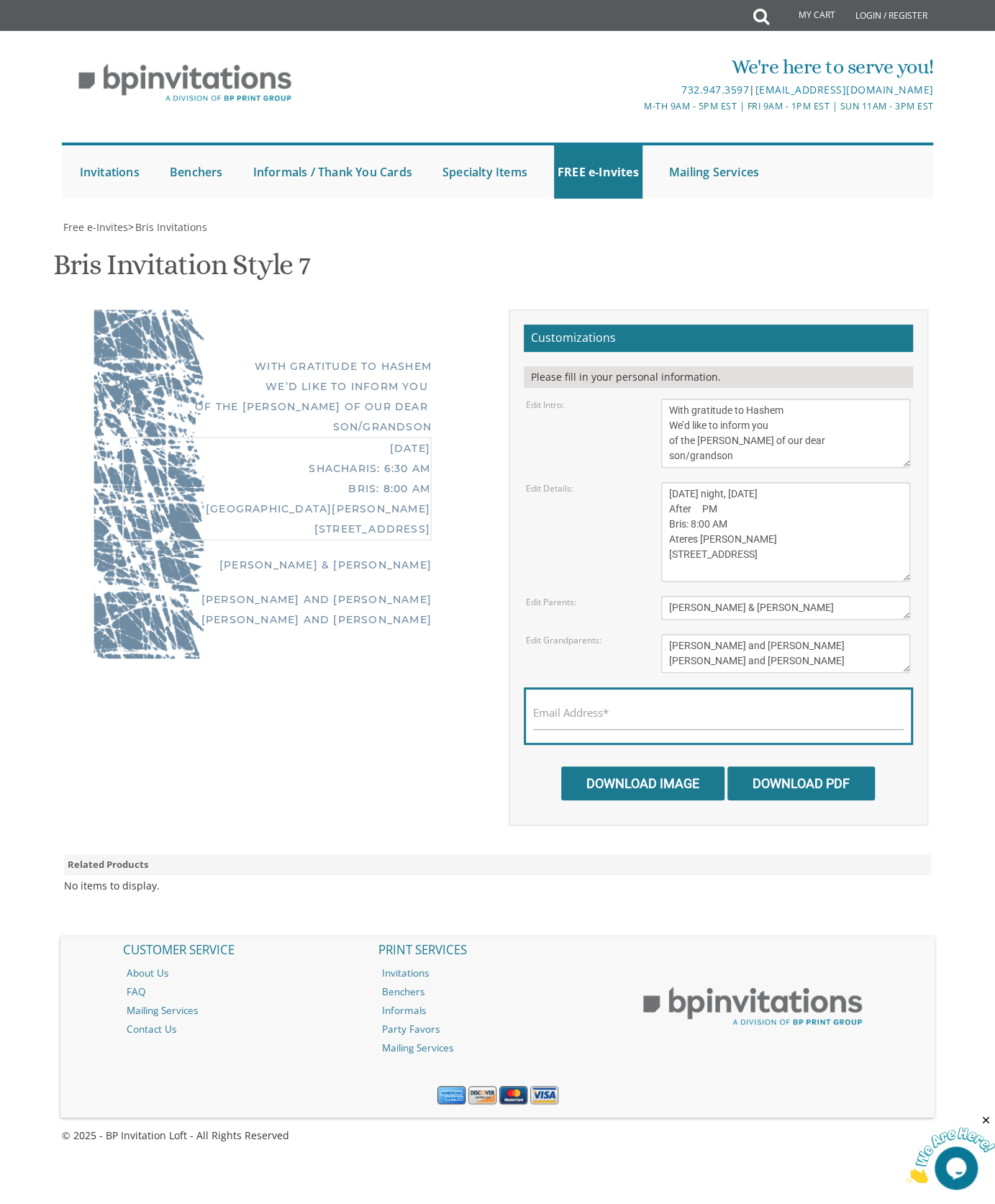 drag, startPoint x: 748, startPoint y: 225, endPoint x: 660, endPoint y: 224, distance: 88.00568 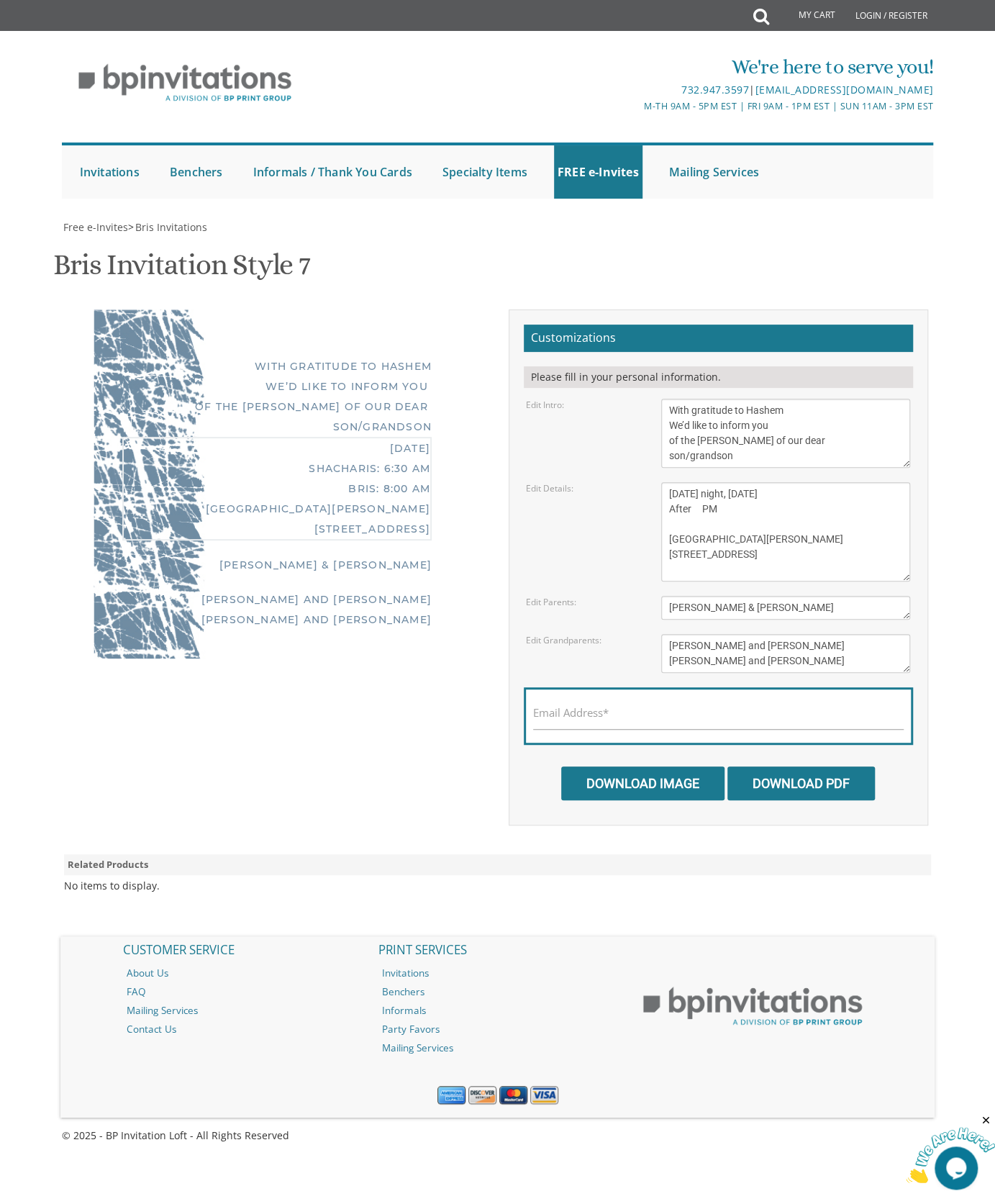 click on "Sunday, May 8th
Shacharis: 6:30 am
Bris: 8:00 AM
Ateres Leah Hall
805 Cross St
Lakewood, NJ" at bounding box center (786, 532) 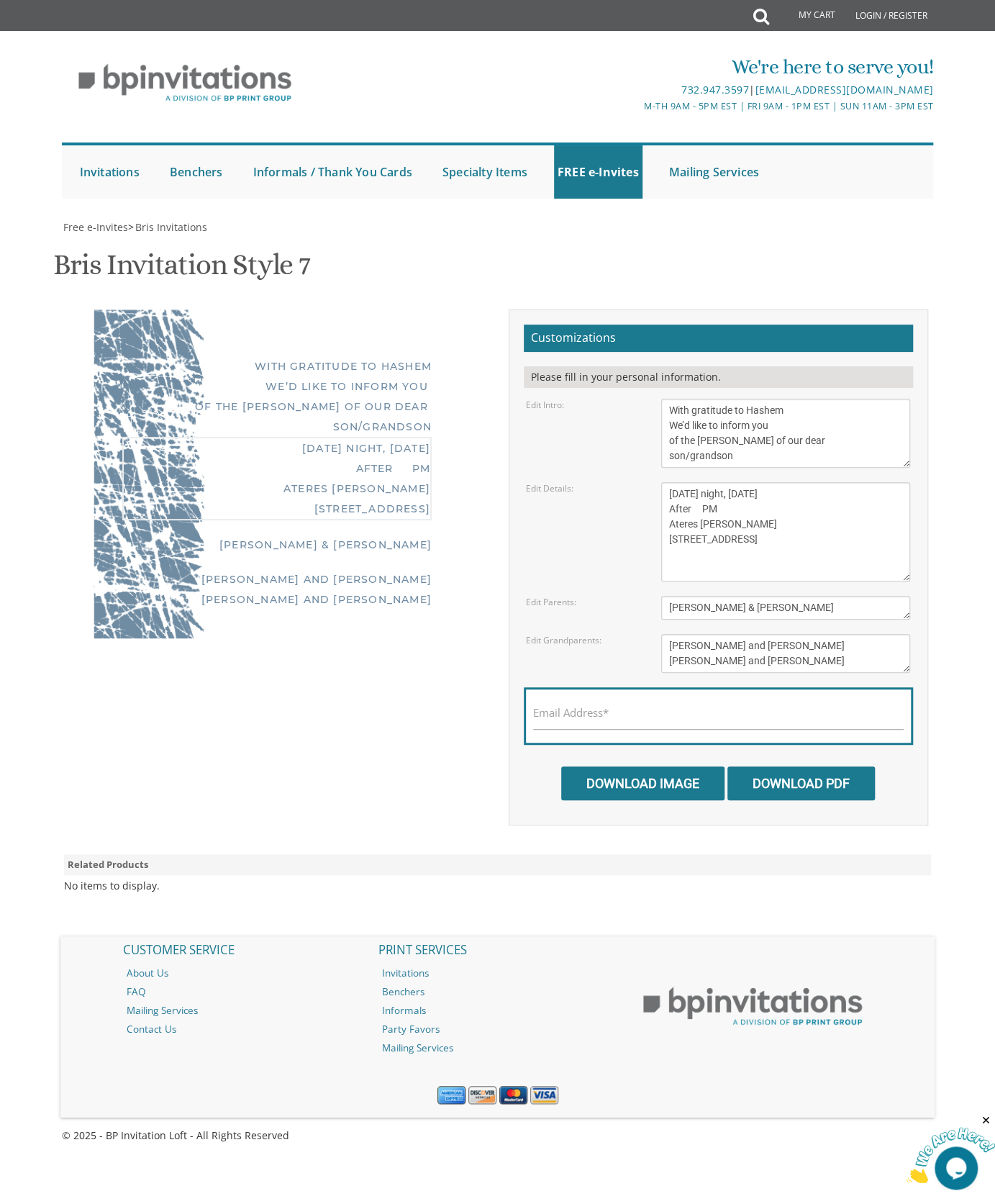 drag, startPoint x: 754, startPoint y: 222, endPoint x: 660, endPoint y: 222, distance: 94 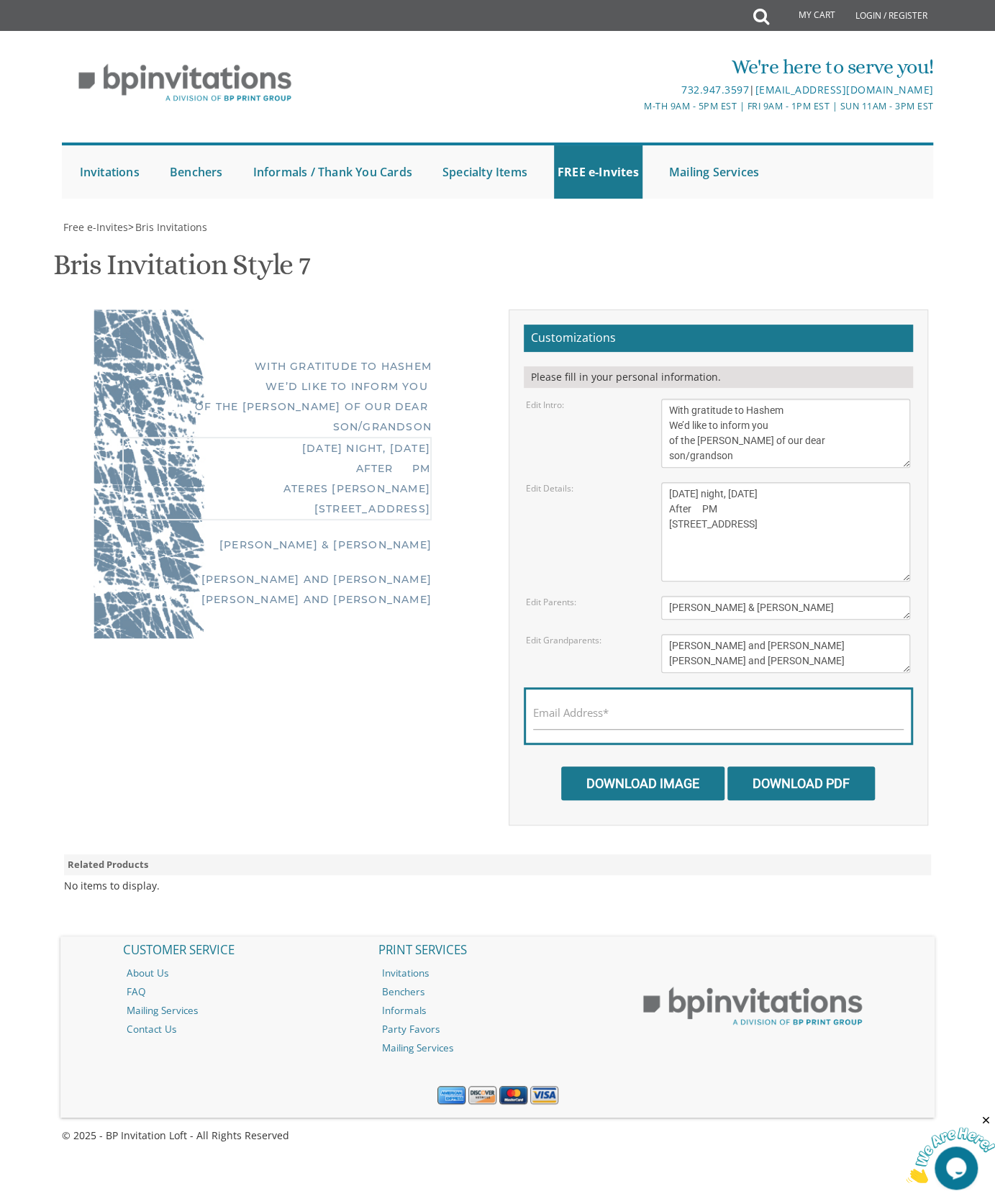 drag, startPoint x: 748, startPoint y: 249, endPoint x: 635, endPoint y: 233, distance: 114.1271 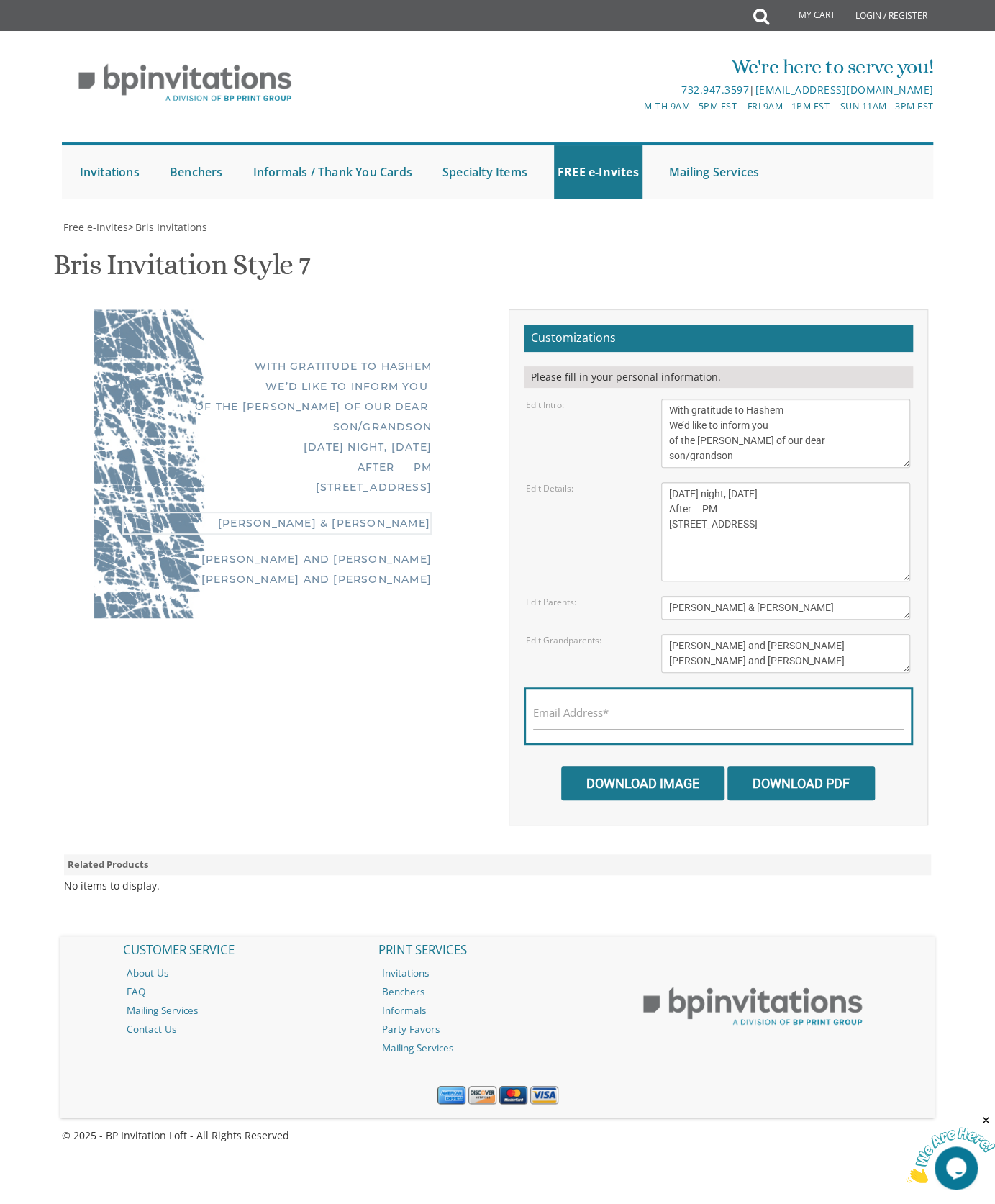 click on "Tzvi & Miriam Friedman" at bounding box center (786, 607) 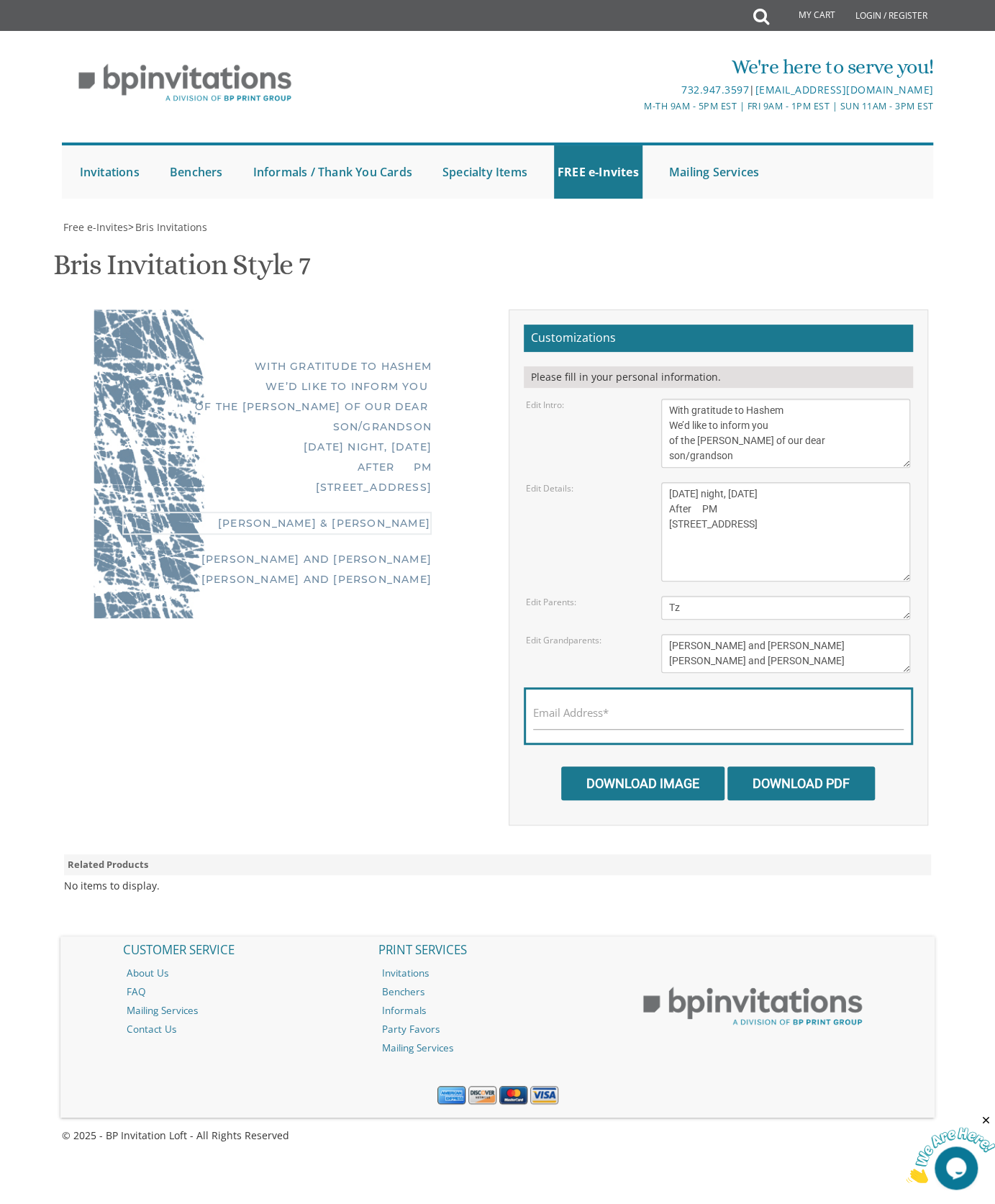 type on "T" 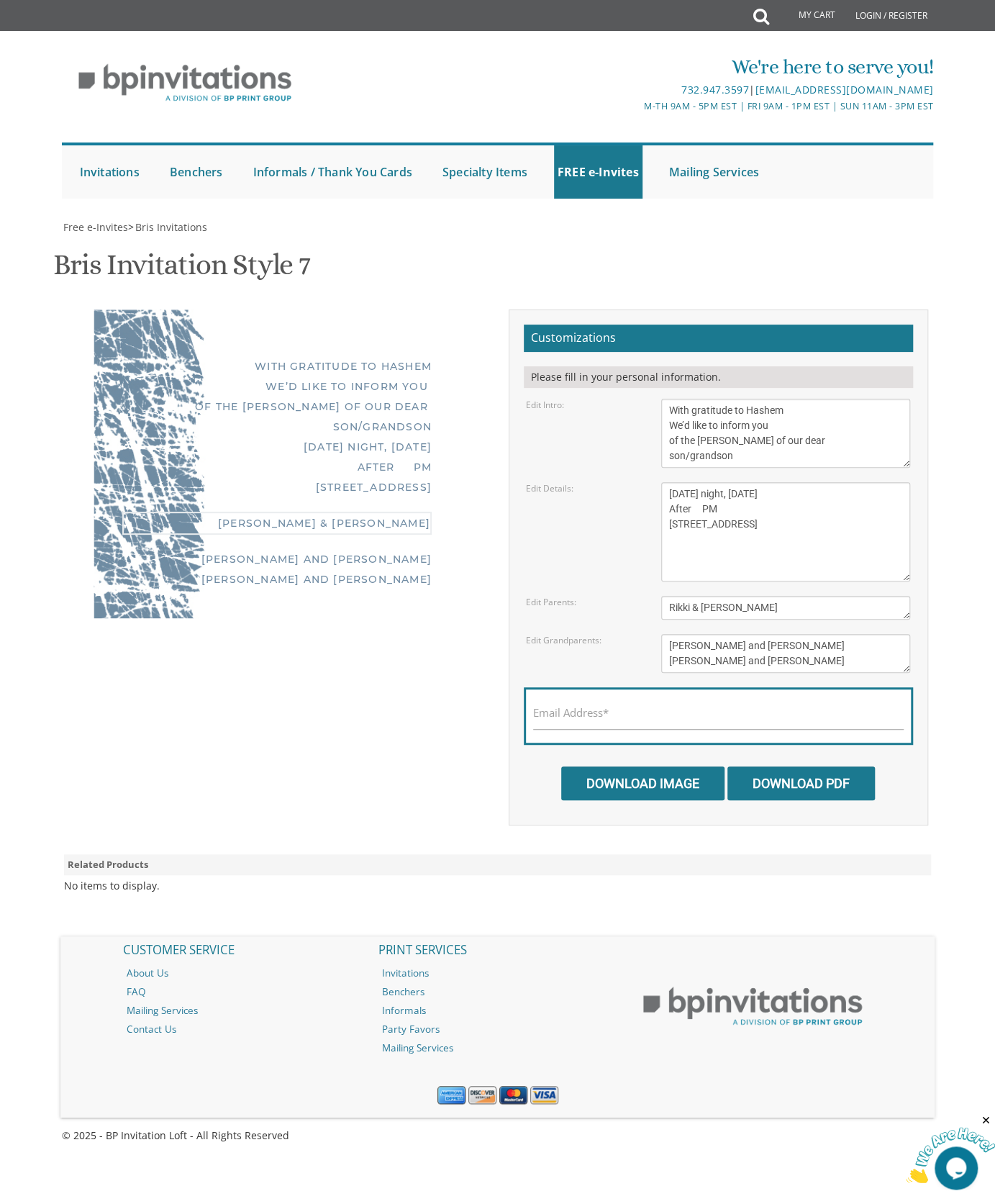click on "Tzvi & Miriam Friedman" at bounding box center [786, 607] 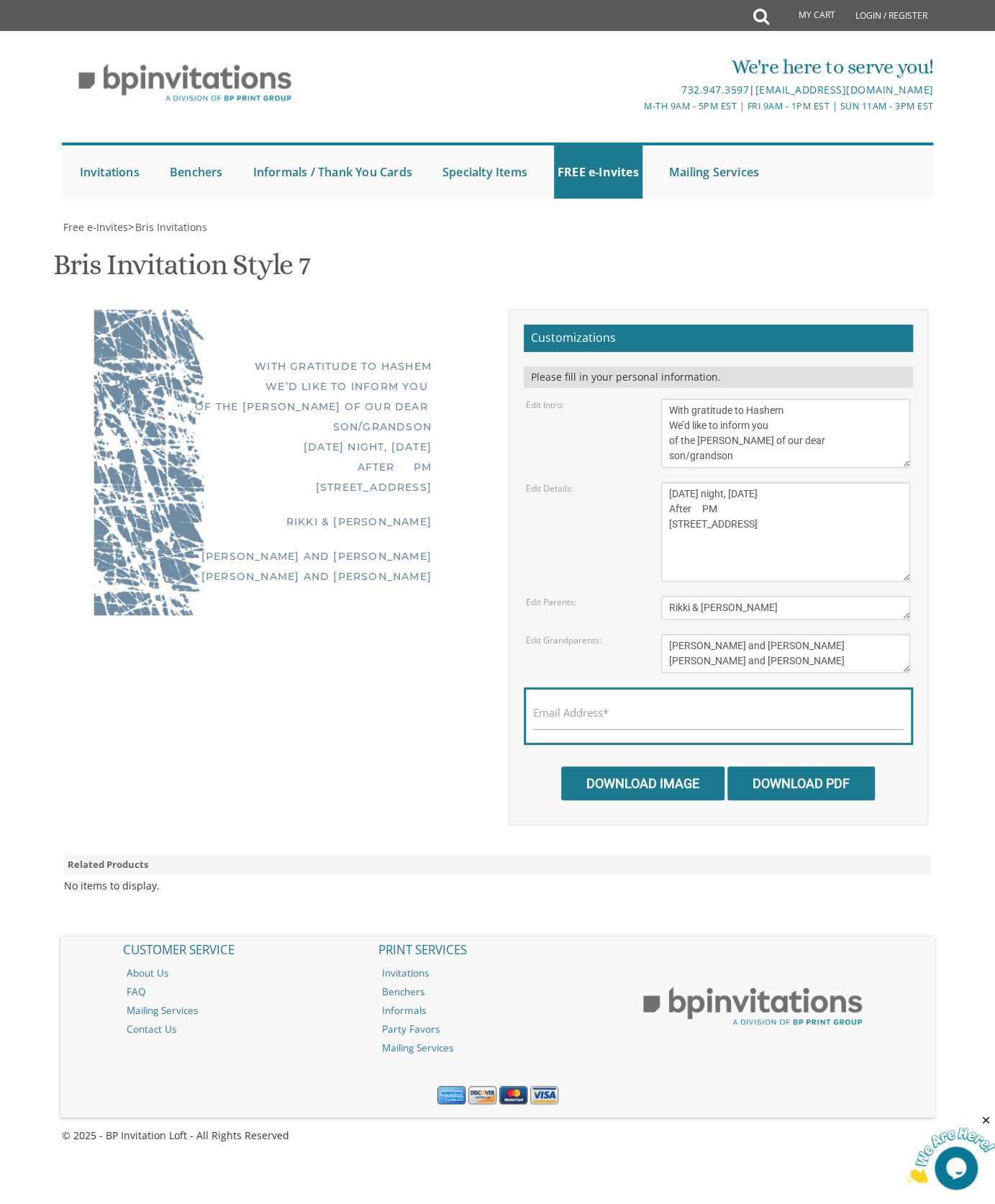 click on "Customizations
Please fill in your personal information.
Edit Intro:
With gratitude to Hashem
We’d like to inform you
of the bris of our dear
son/grandson" at bounding box center (718, 562) 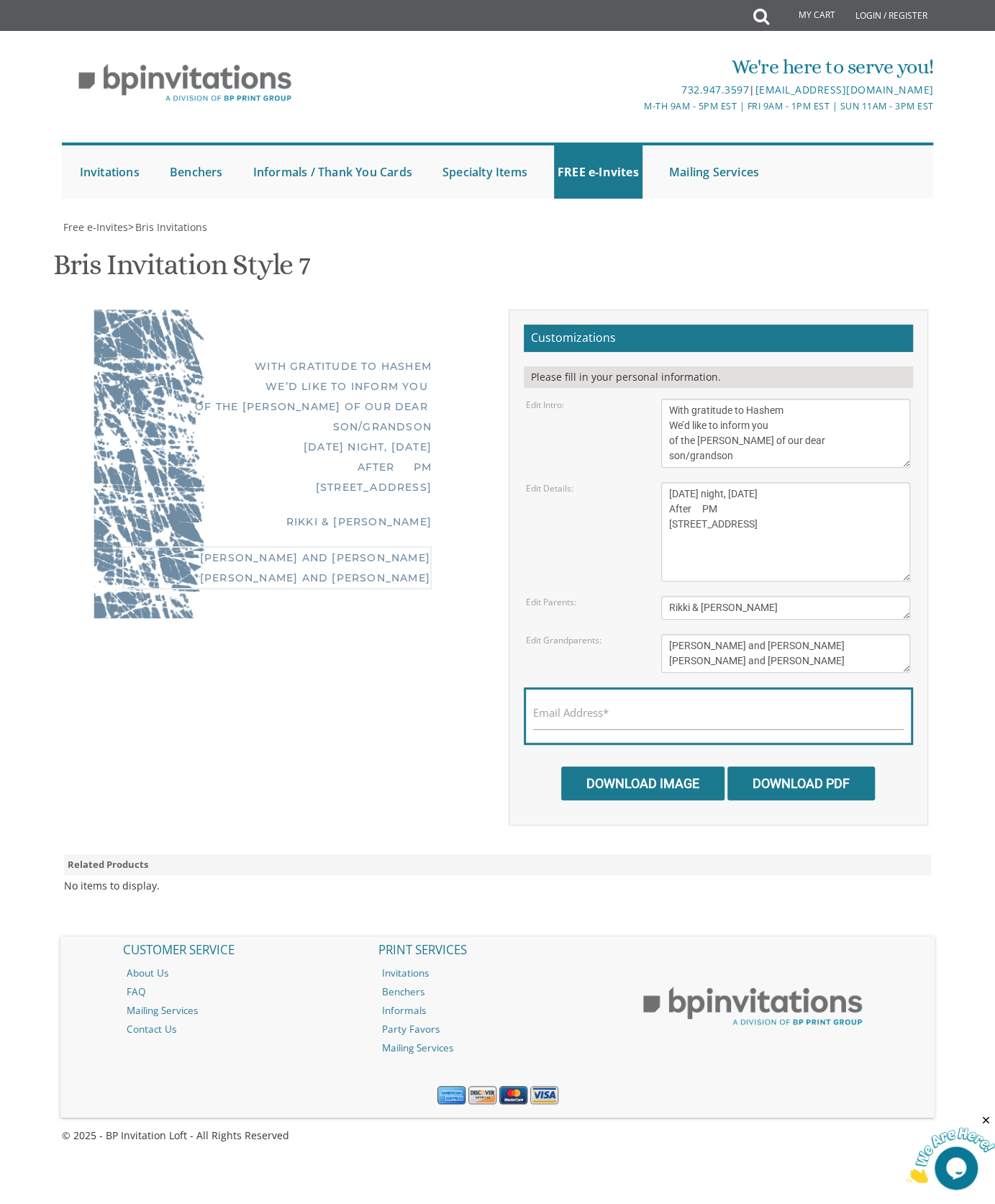 drag, startPoint x: 807, startPoint y: 340, endPoint x: 663, endPoint y: 343, distance: 144.0312 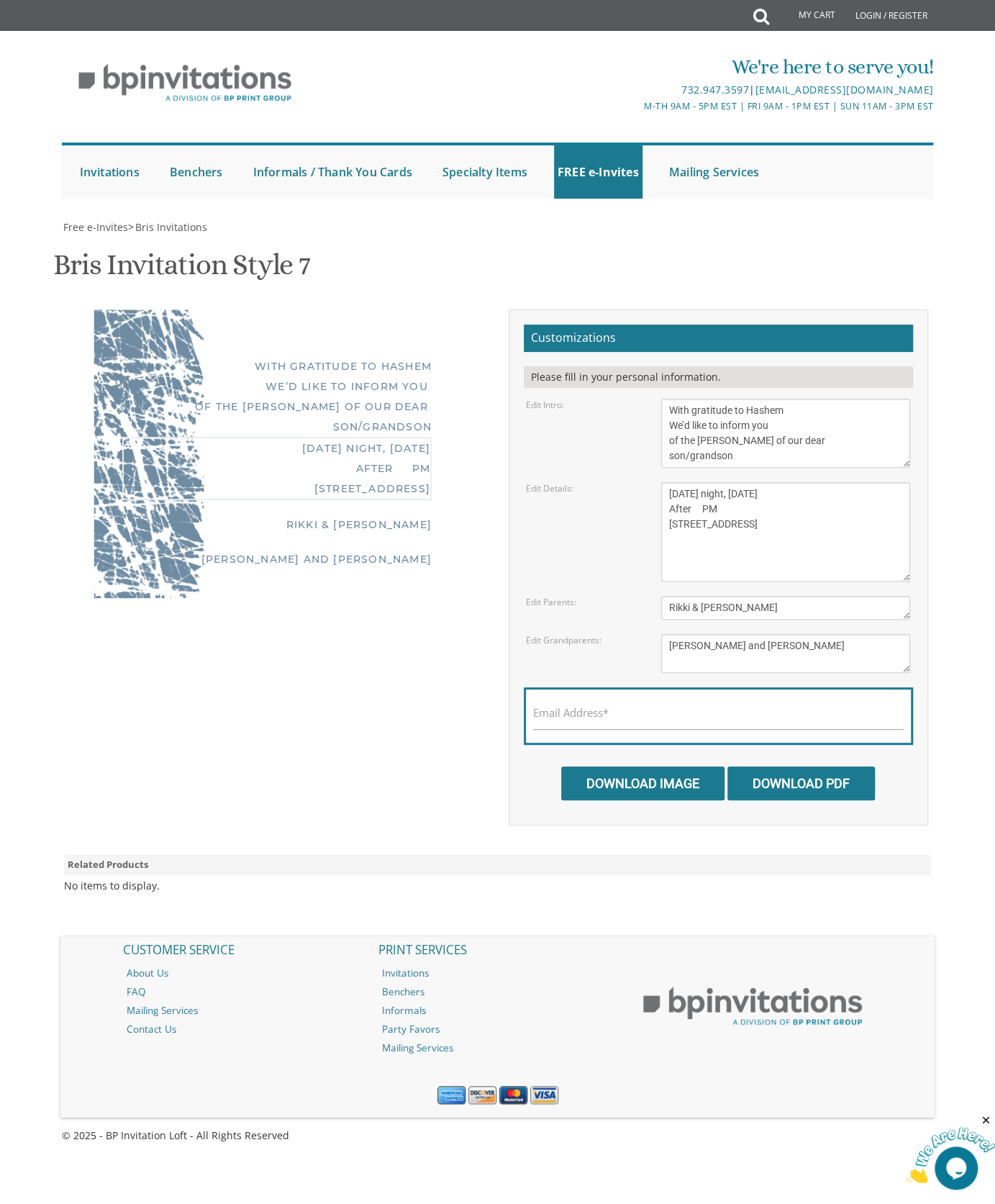 click on "Sunday, May 8th
Shacharis: 6:30 am
Bris: 8:00 AM
Ateres Leah Hall
805 Cross St
Lakewood, NJ" at bounding box center [786, 532] 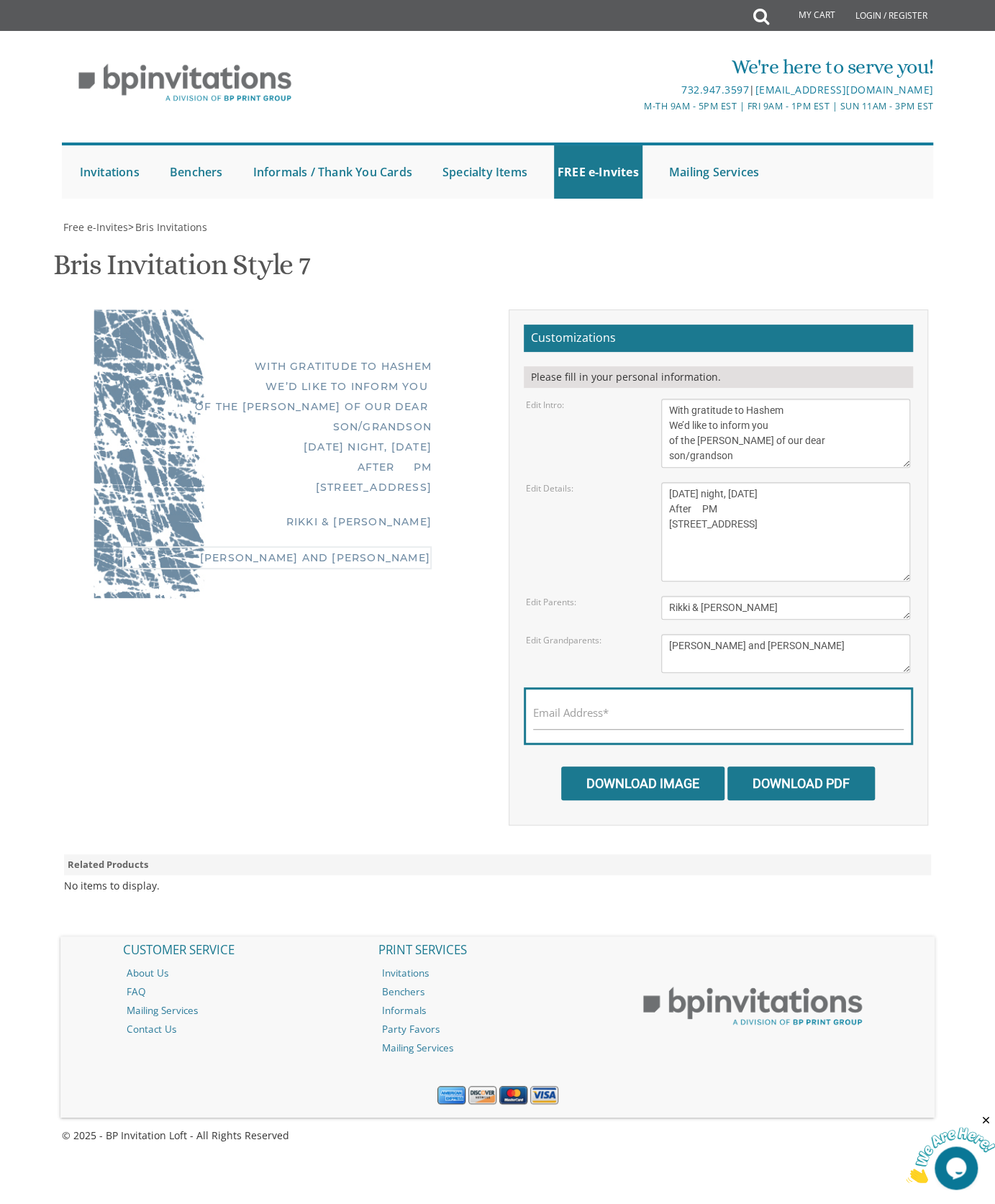click on "Michoel and Chana Friedman
Yisroel and Rochel David" at bounding box center (786, 653) 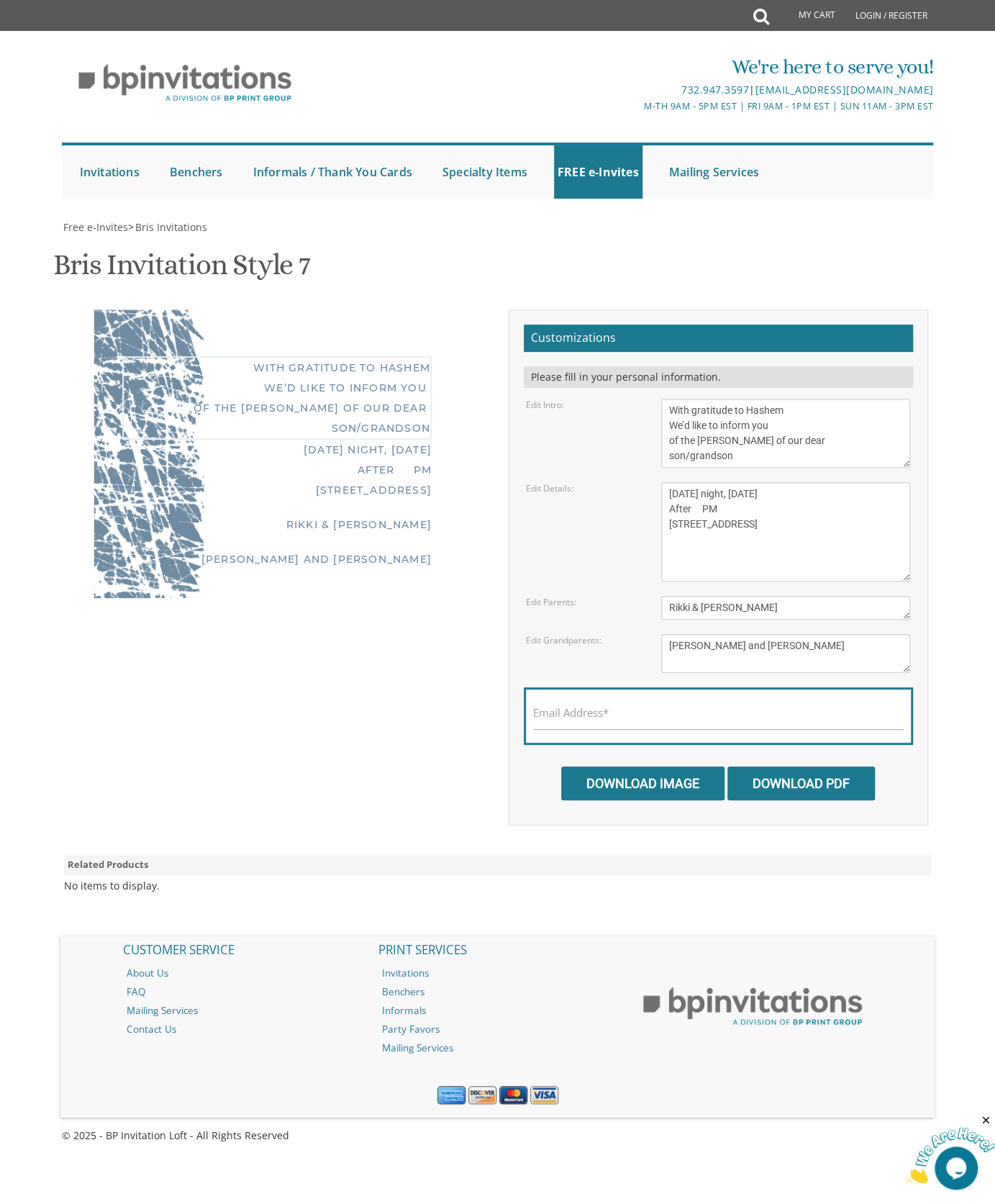 click on "With gratitude to Hashem
We’d like to inform you
of the bris of our dear
son/grandson" at bounding box center [786, 433] 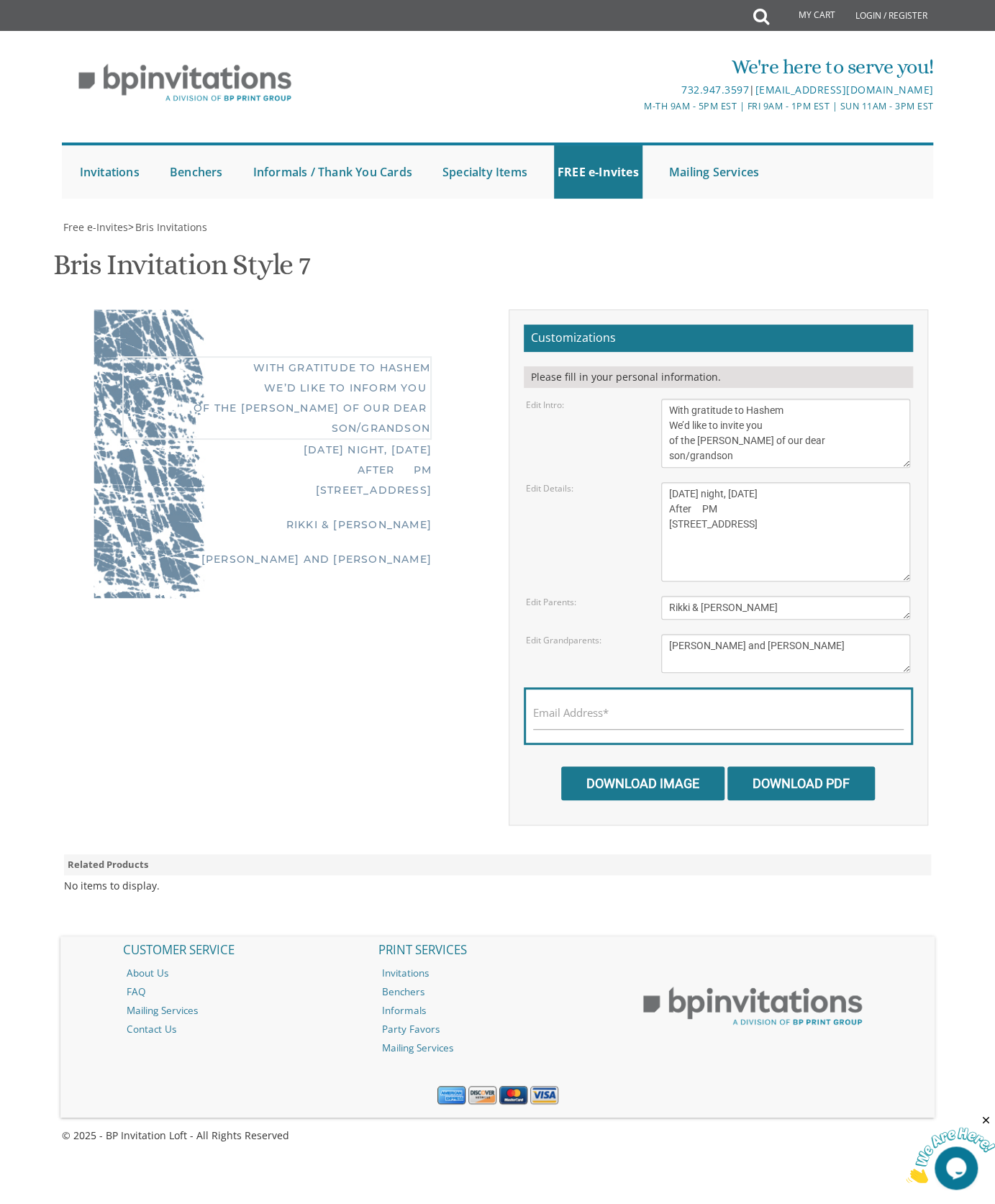 type on "With gratitude to Hashem
We’d like to invite you
of the Shalom Zachor of our dear
son/grandson" 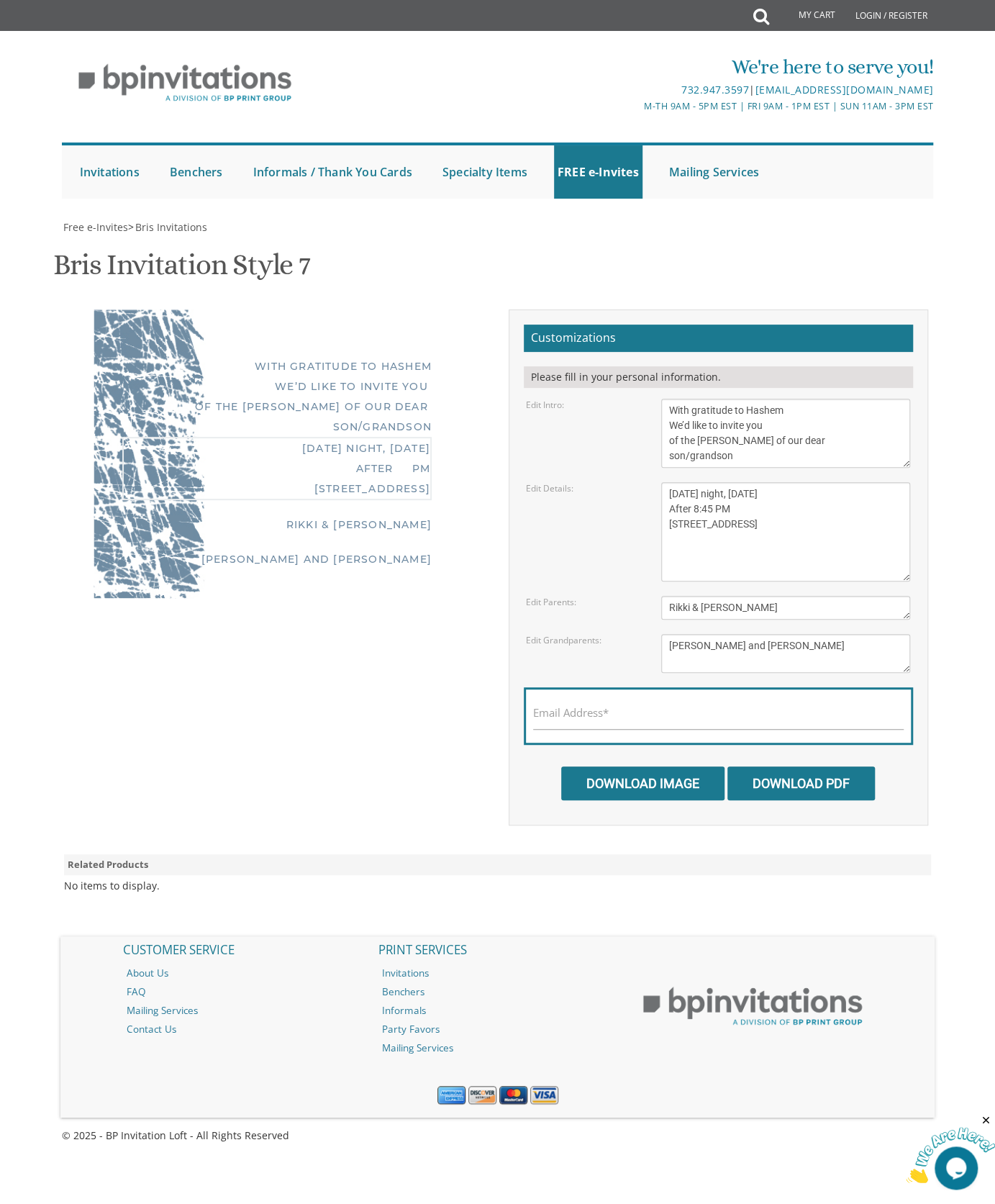 click on "Sunday, May 8th
Shacharis: 6:30 am
Bris: 8:00 AM
Ateres Leah Hall
805 Cross St
Lakewood, NJ" at bounding box center [786, 532] 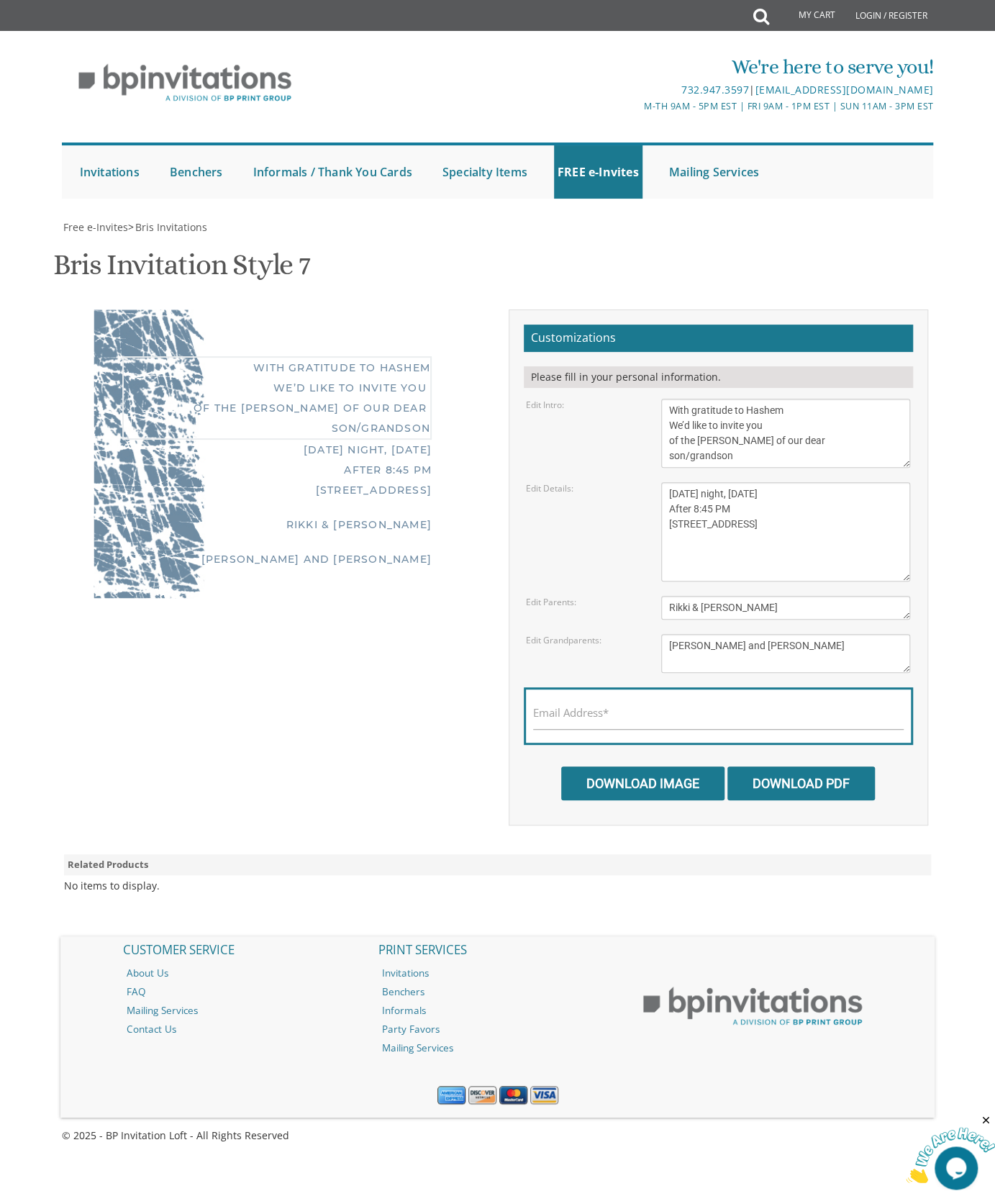 click on "With gratitude to Hashem
We’d like to inform you
of the bris of our dear
son/grandson" at bounding box center [786, 433] 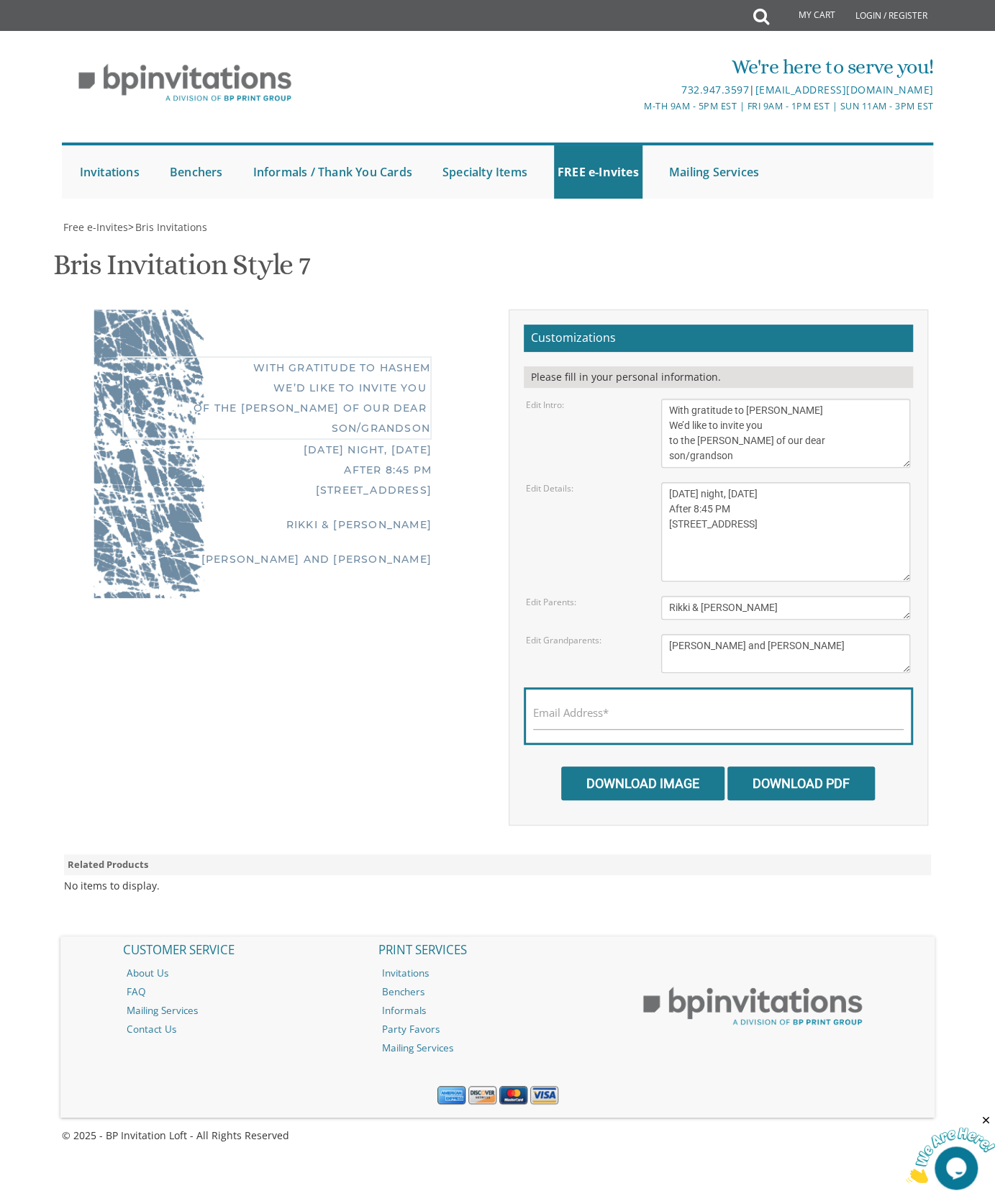 click on "With gratitude to Hashem
We’d like to inform you
of the bris of our dear
son/grandson" at bounding box center [786, 433] 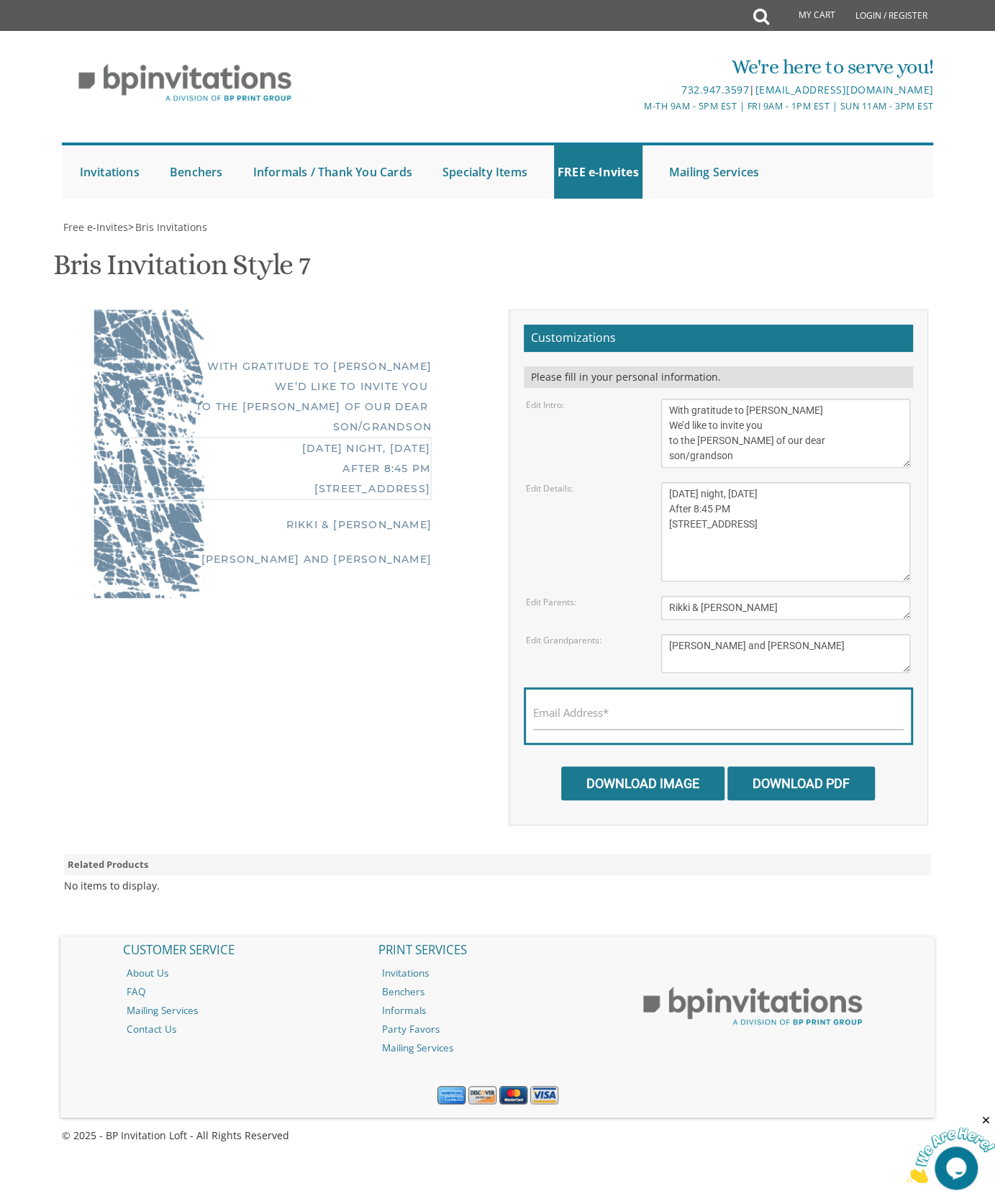 click on "Sunday, May 8th
Shacharis: 6:30 am
Bris: 8:00 AM
Ateres Leah Hall
805 Cross St
Lakewood, NJ" at bounding box center (786, 532) 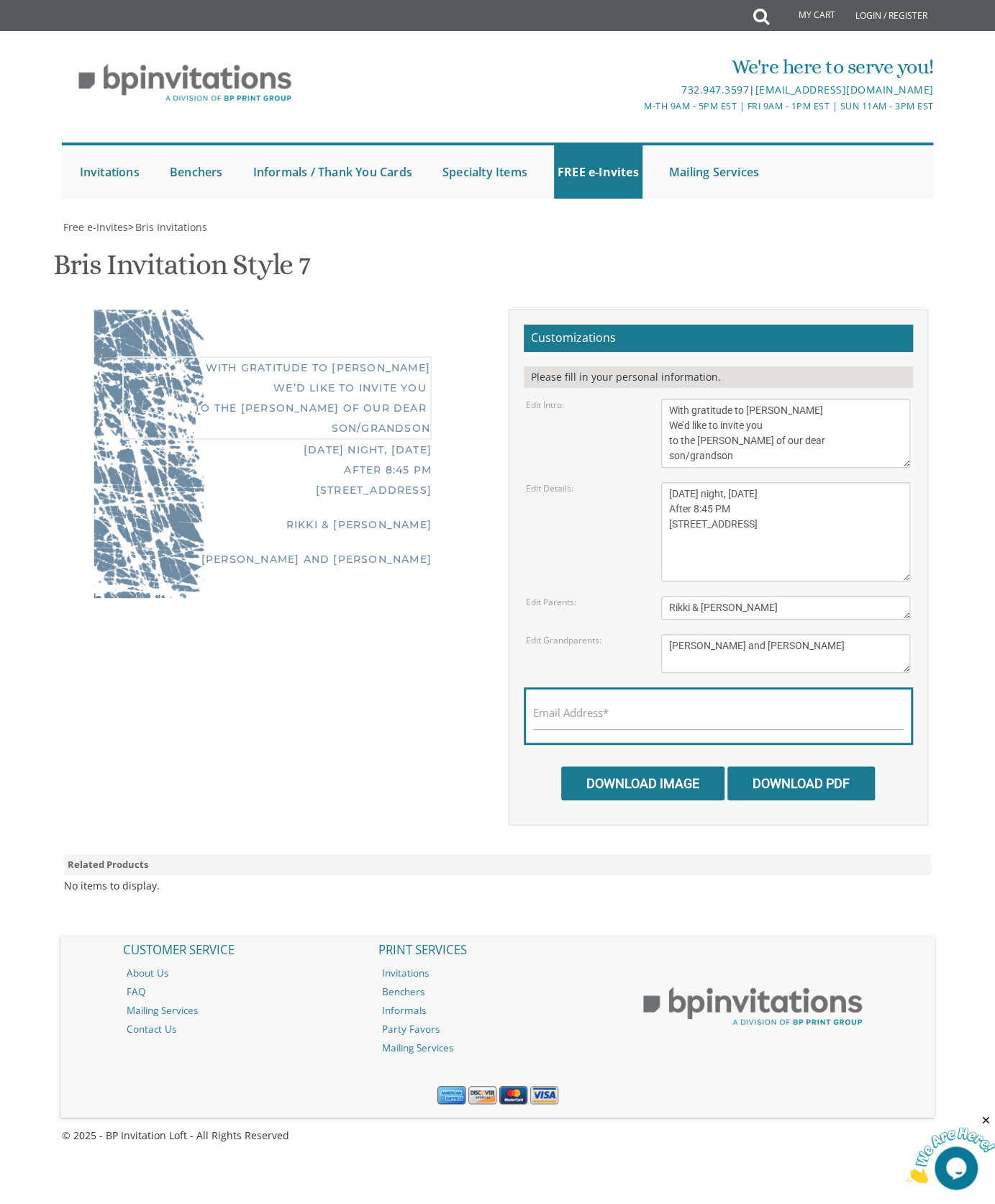 click on "With gratitude to Hashem
We’d like to inform you
of the bris of our dear
son/grandson" at bounding box center (786, 433) 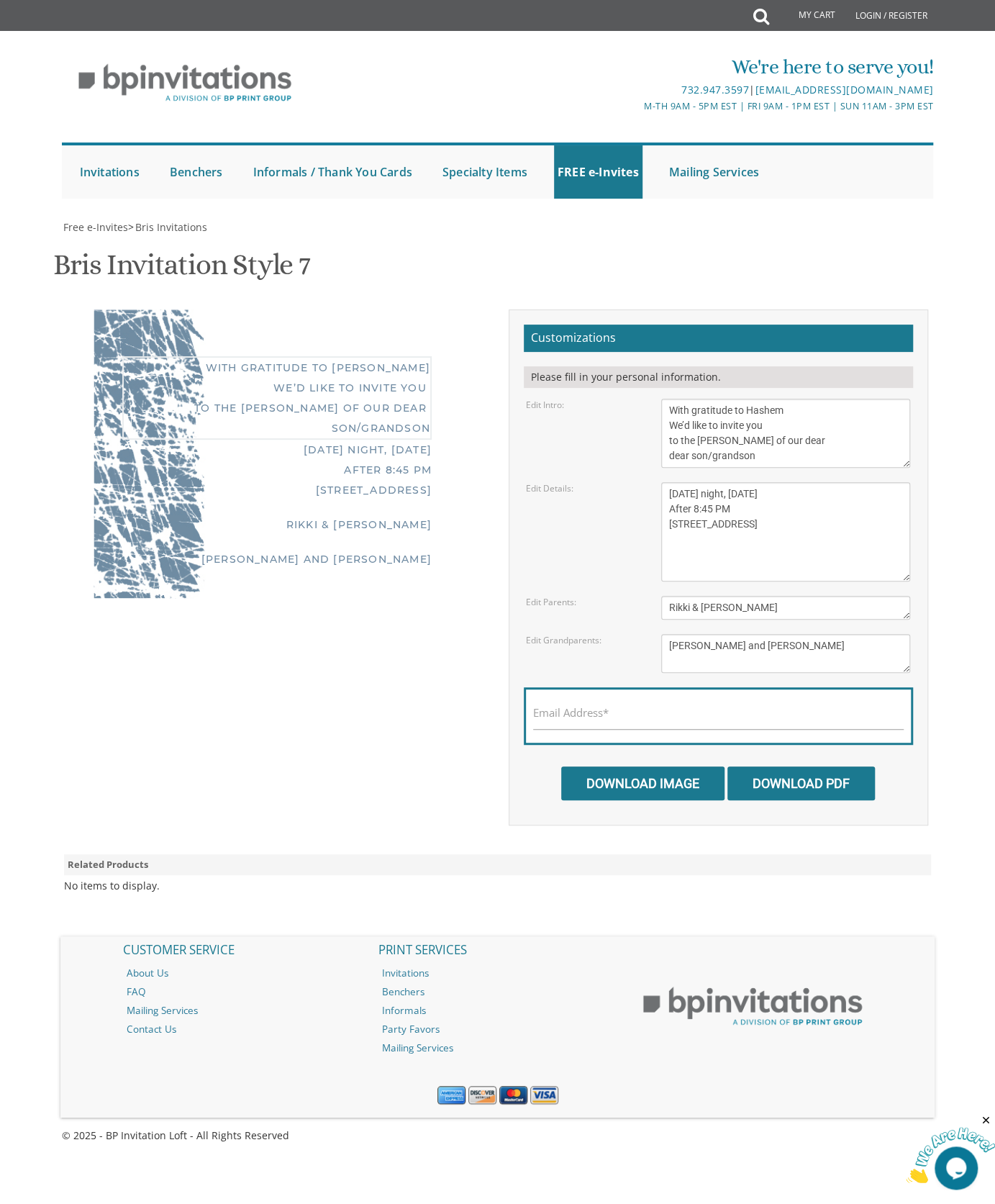 click on "With gratitude to Hashem
We’d like to inform you
of the bris of our dear
son/grandson" at bounding box center (786, 433) 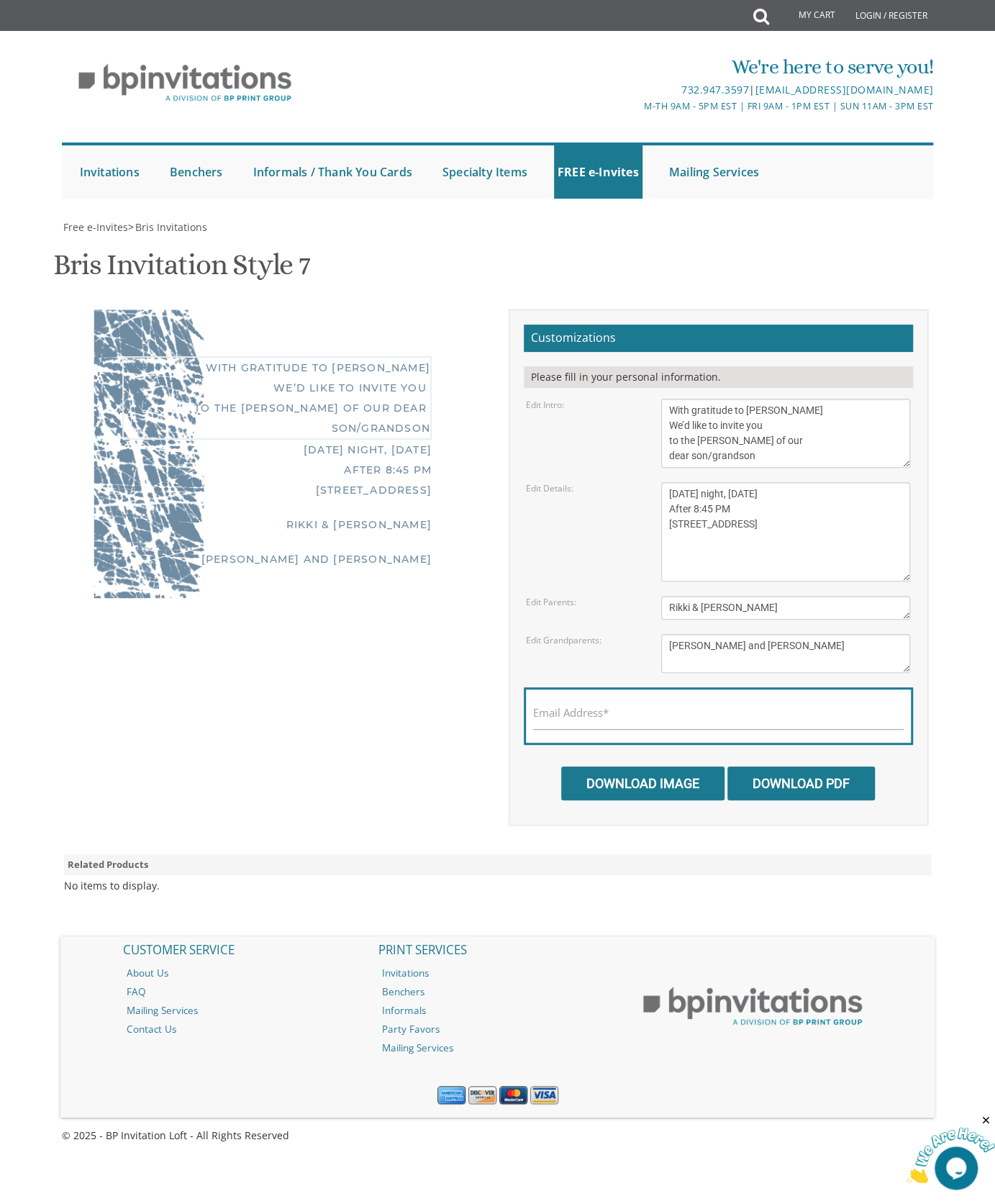type on "With gratitude to Hashem
We’d like to invite you
to the Shalom Zachor of our
dear son/grandson" 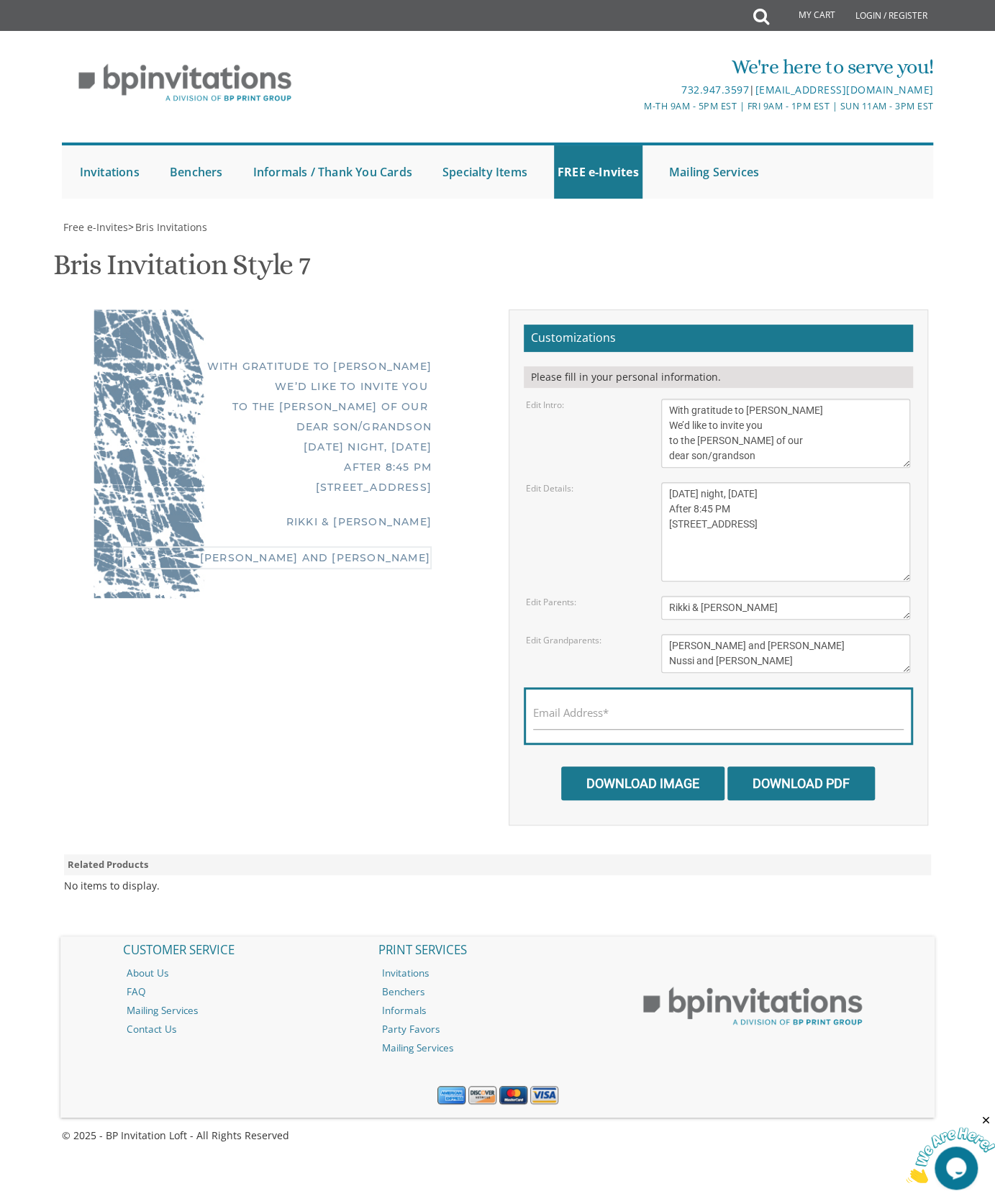scroll, scrollTop: 379, scrollLeft: 0, axis: vertical 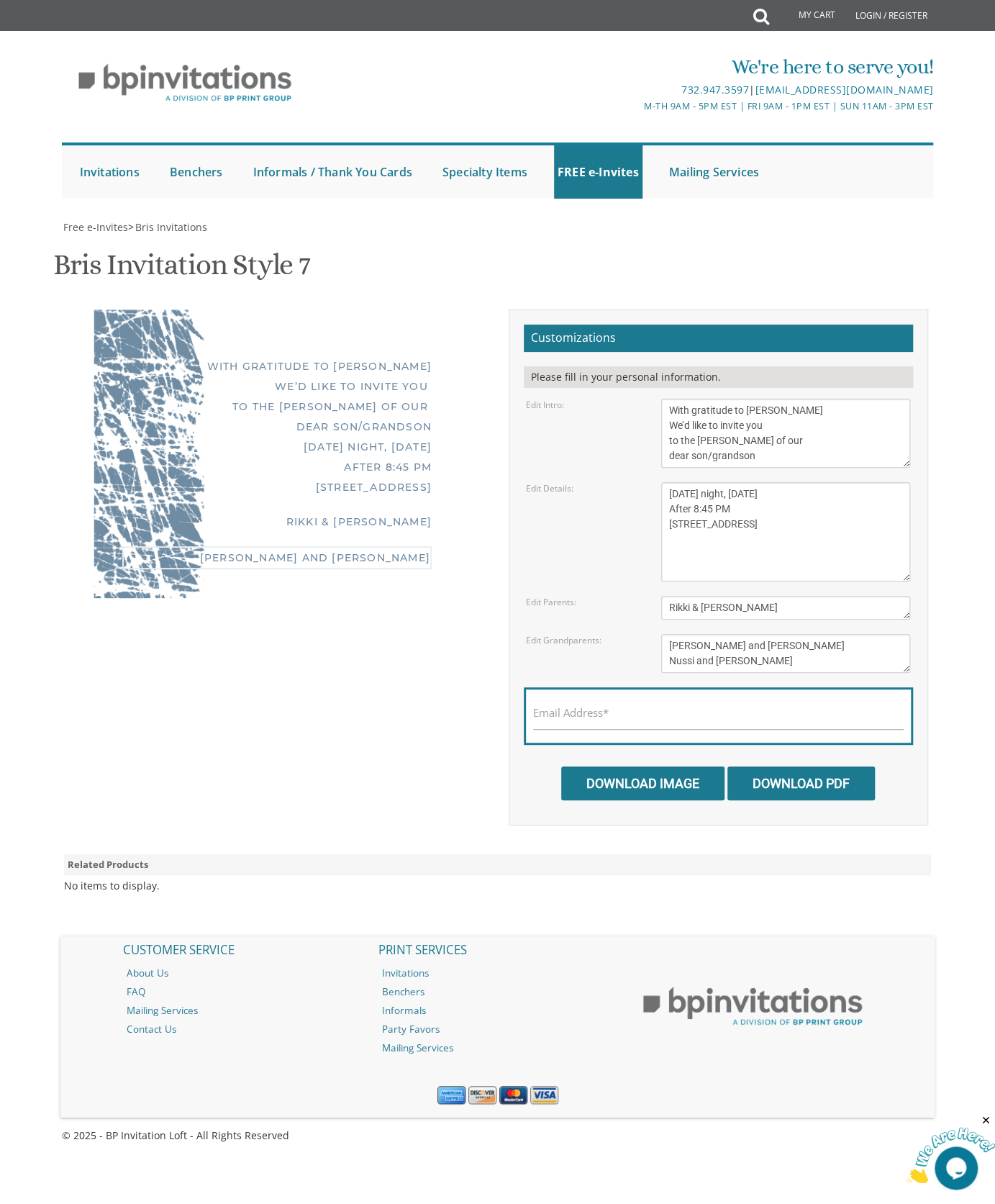click on "Michoel and Chana Friedman
Yisroel and Rochel David" at bounding box center [786, 653] 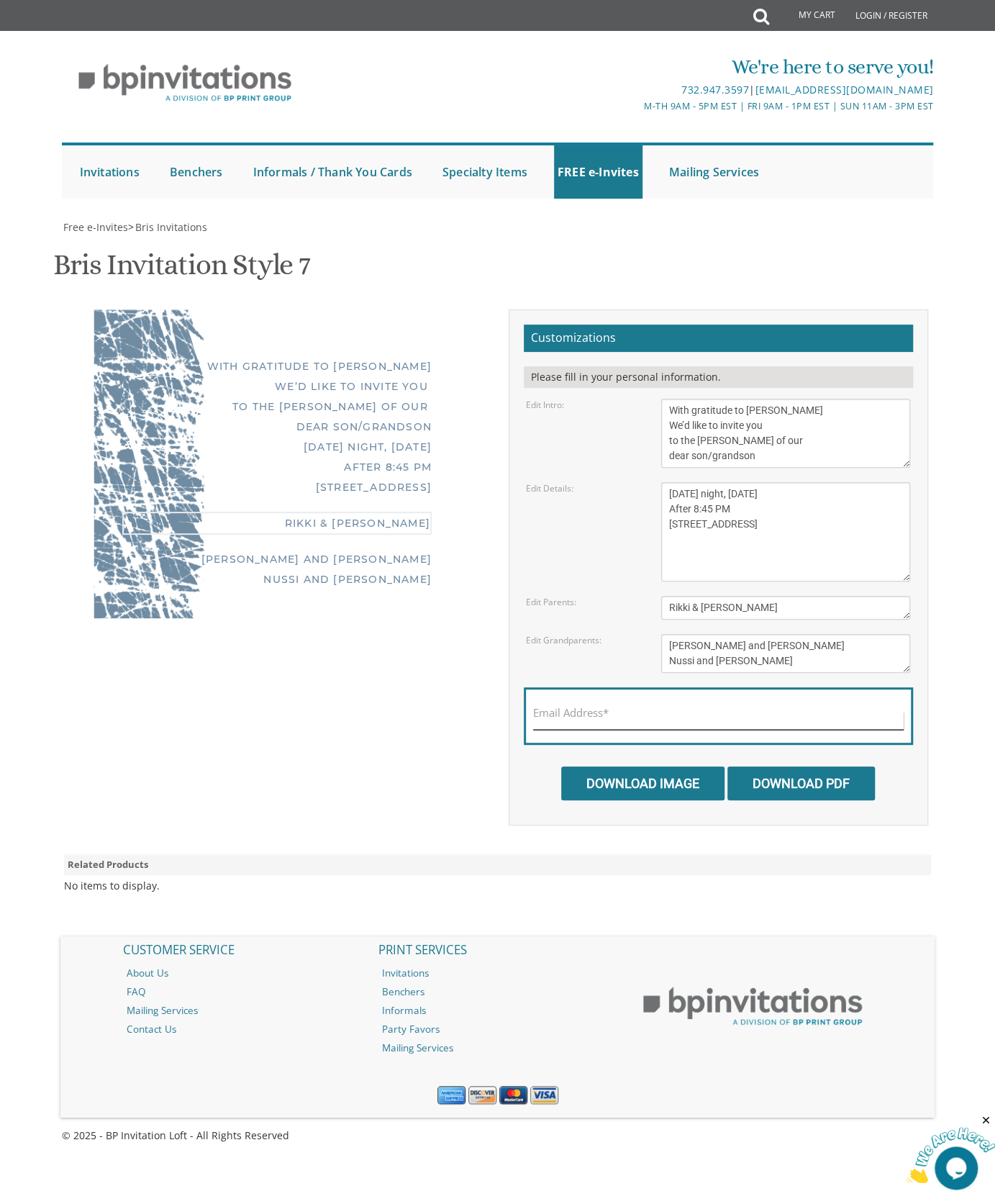click on "Email Address*" at bounding box center [718, 720] 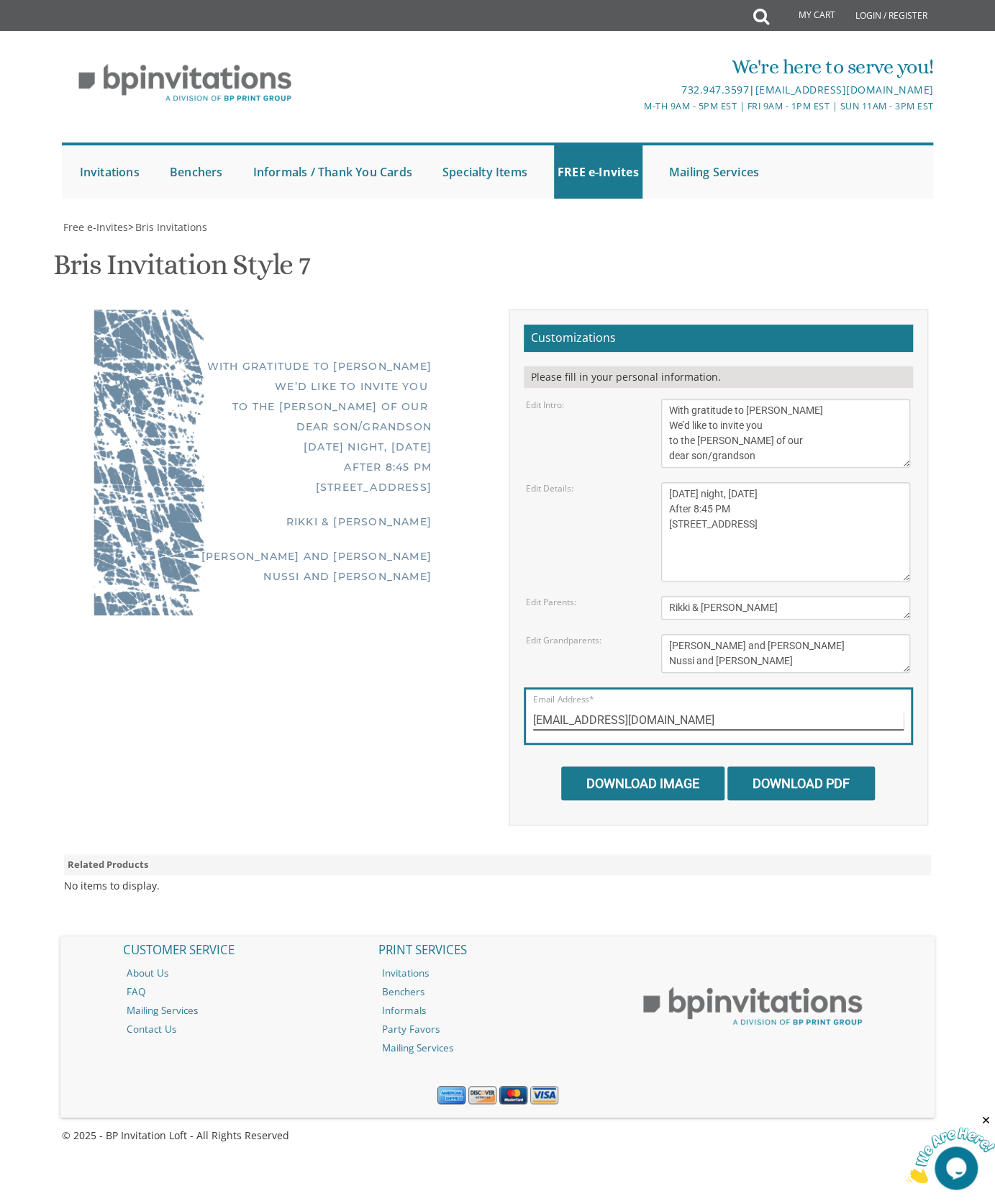 type on "elke1826@yahoo.com" 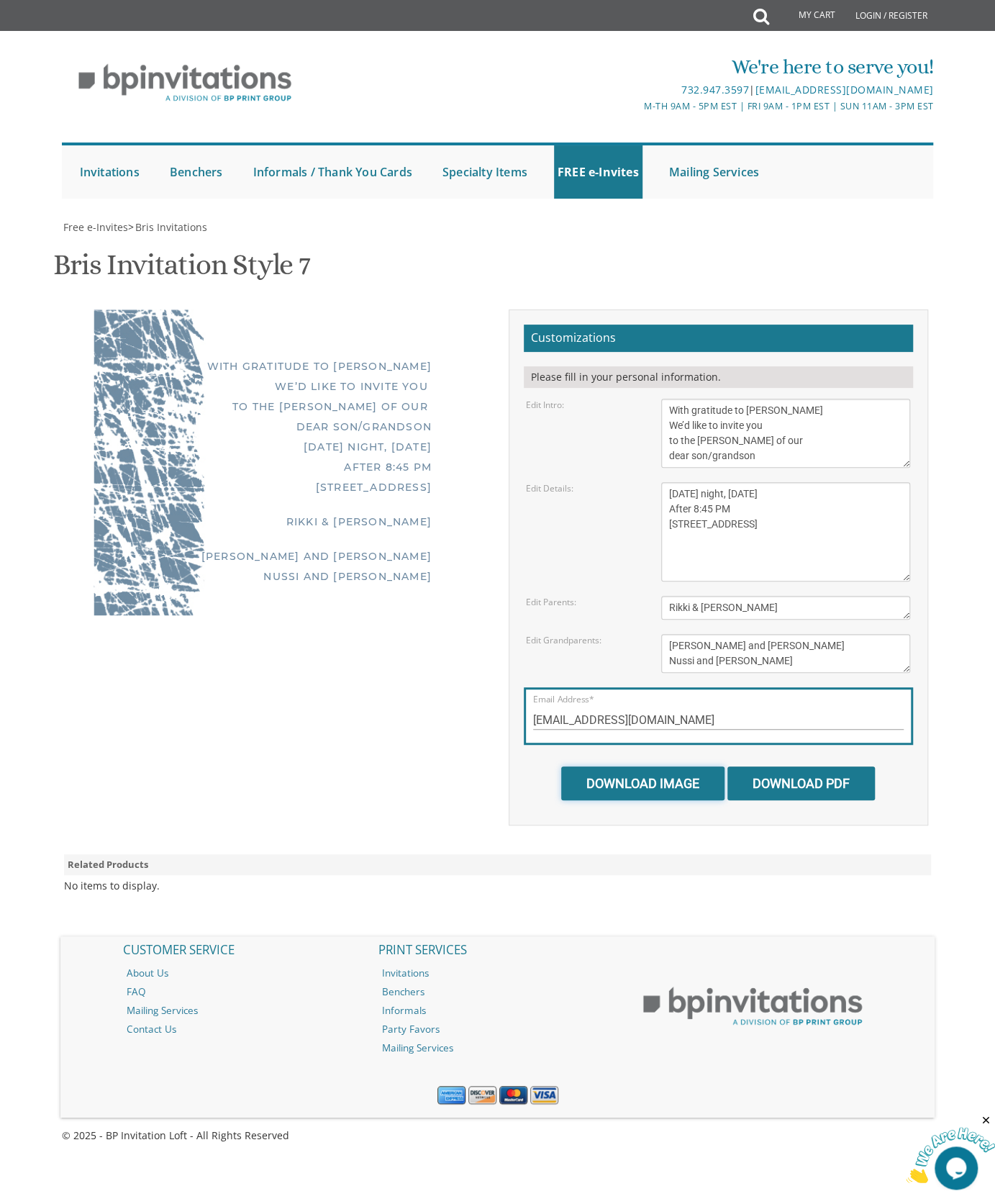click on "Download Image" at bounding box center (642, 783) 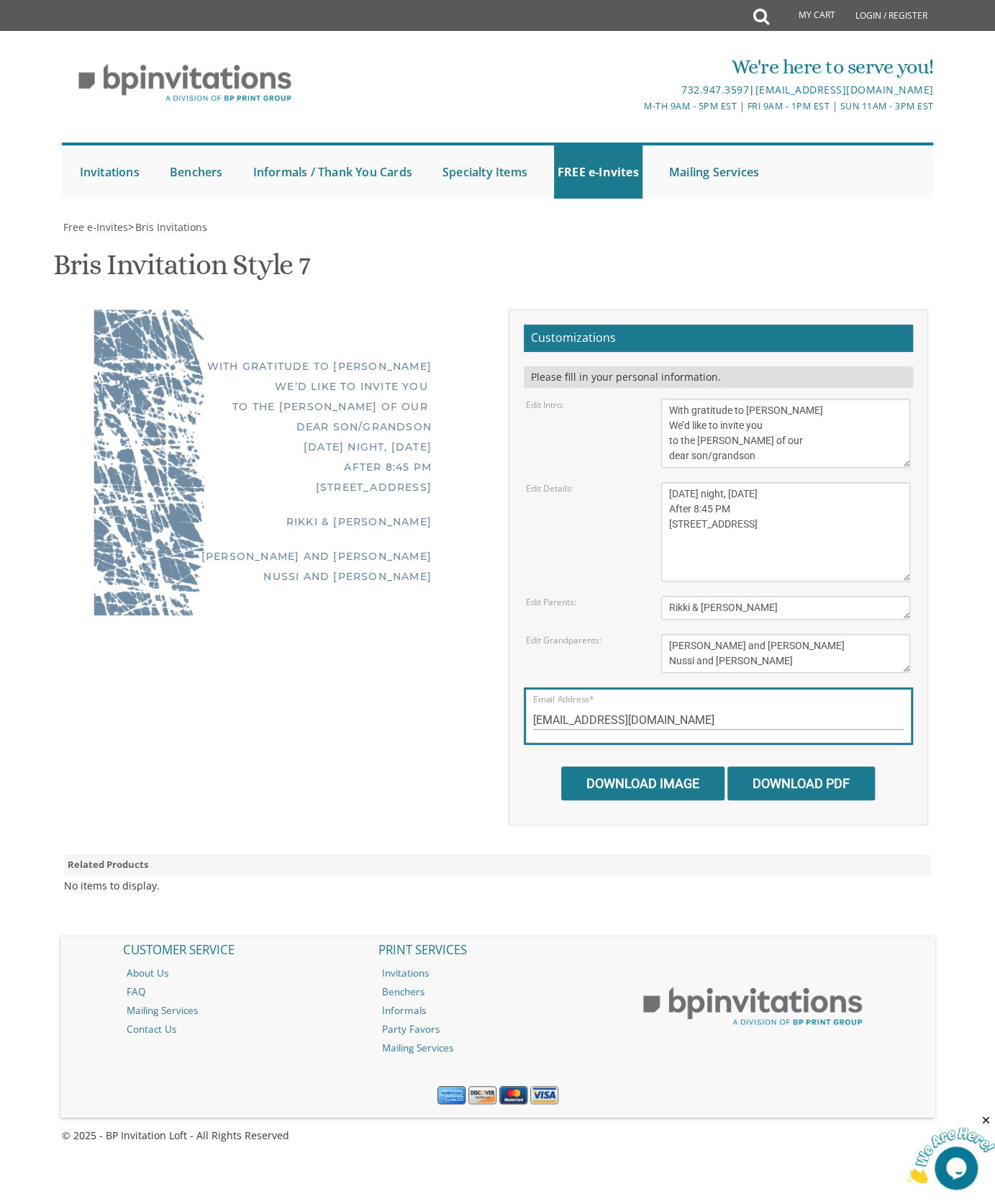 click on "Tzvi & Miriam Friedman" at bounding box center (786, 607) 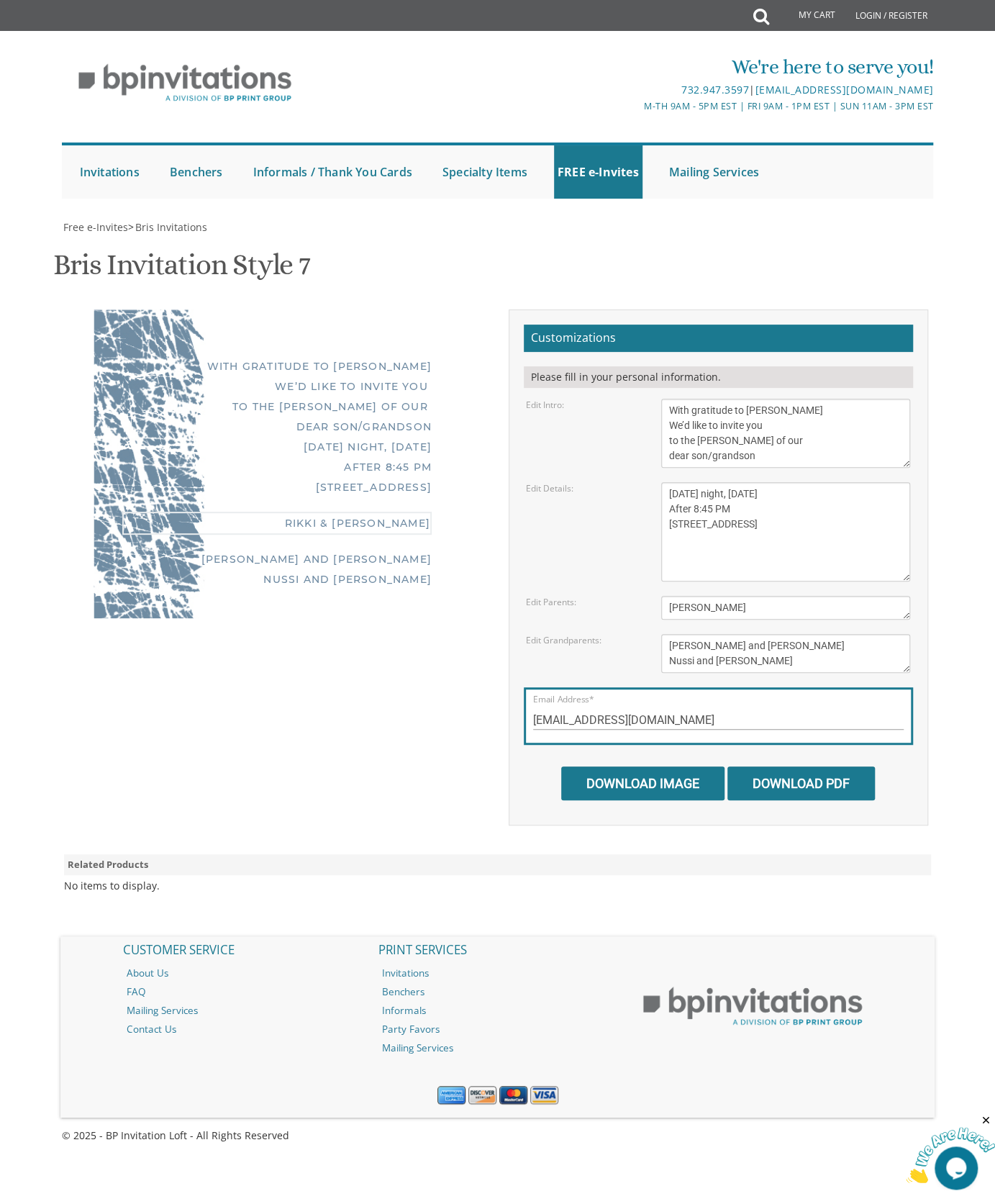 click on "Tzvi & Miriam Friedman" at bounding box center [786, 607] 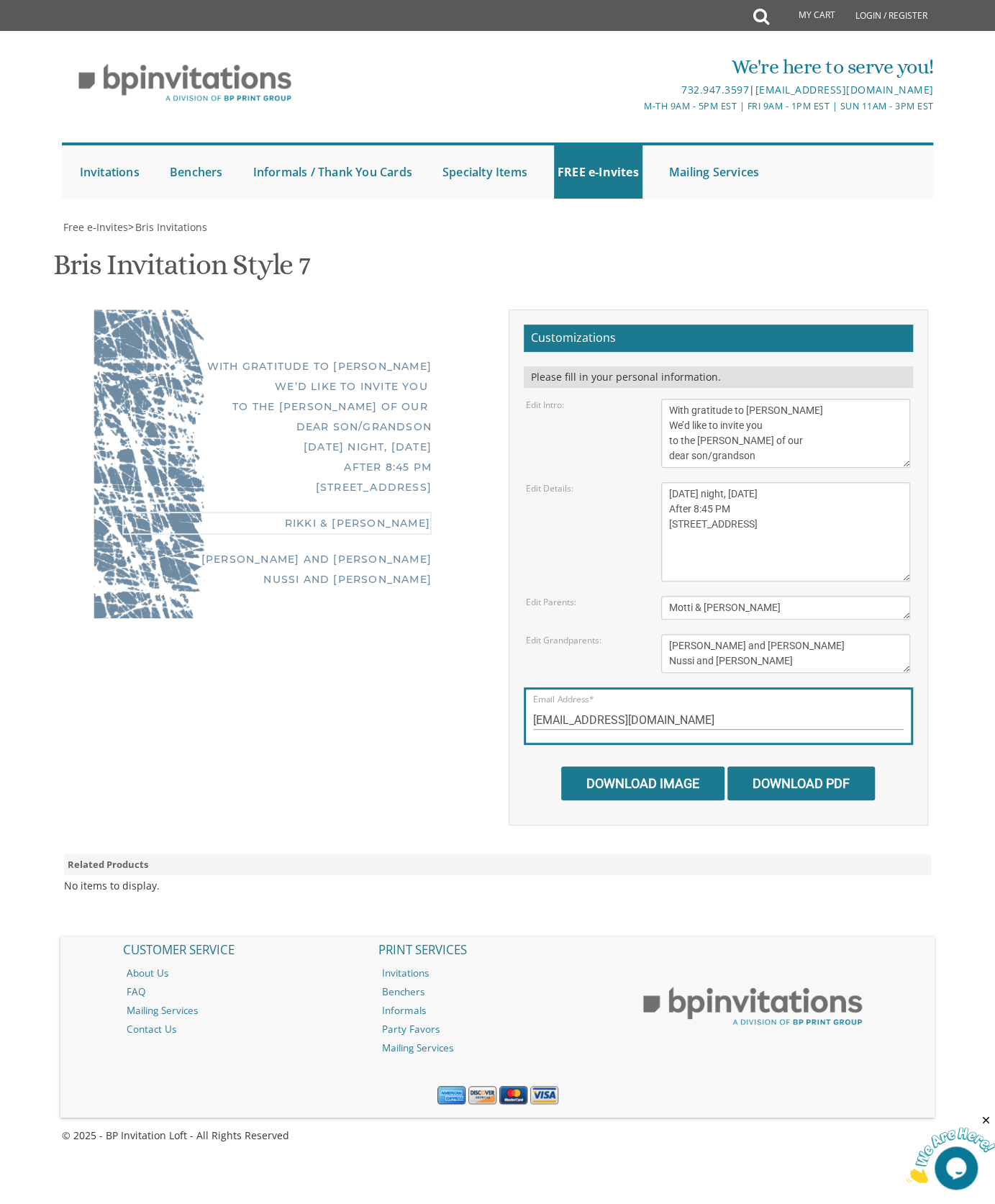 type on "Motti & Rikki Birnbaum" 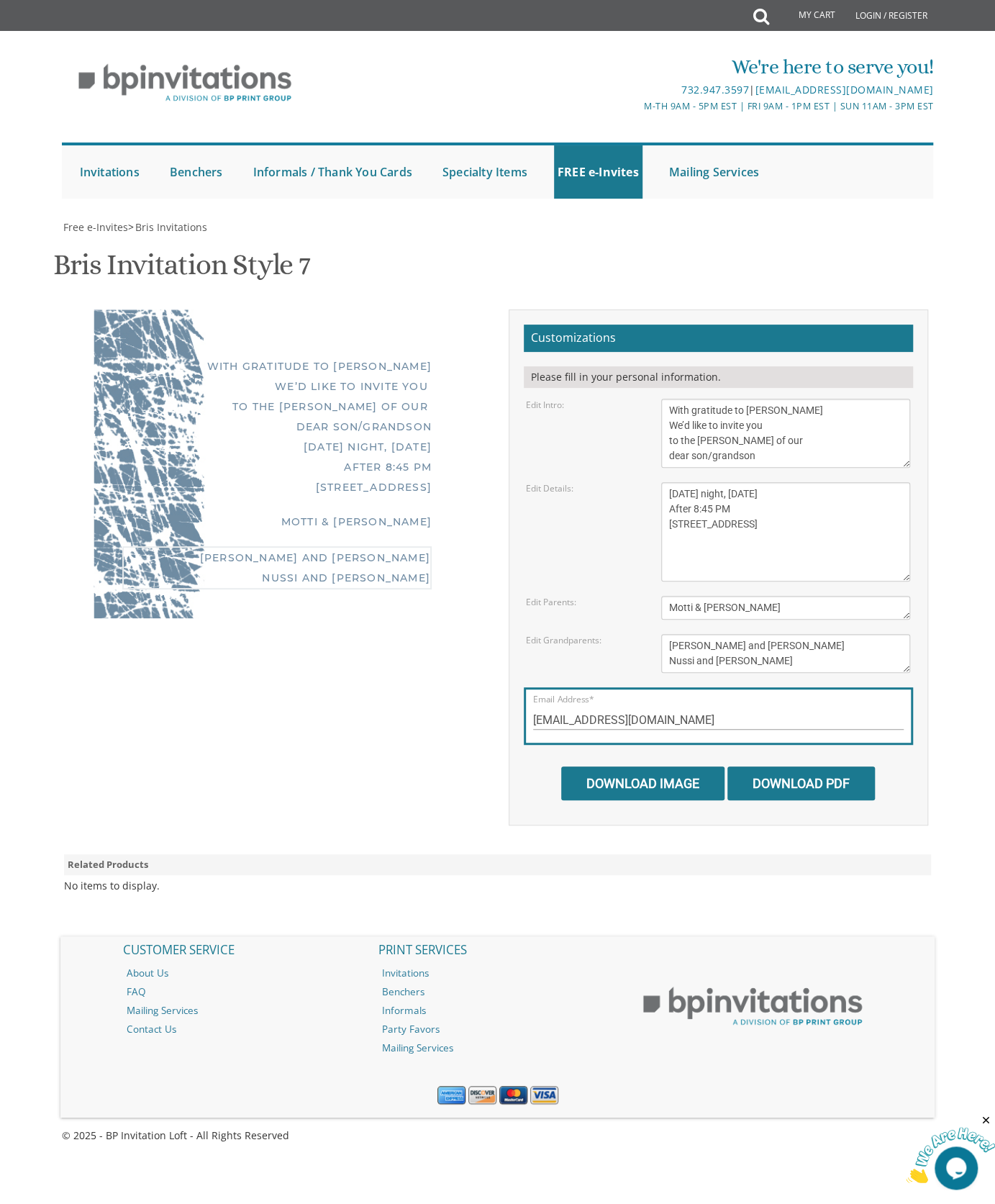 click on "Michoel and Chana Friedman
Yisroel and Rochel David" at bounding box center (786, 653) 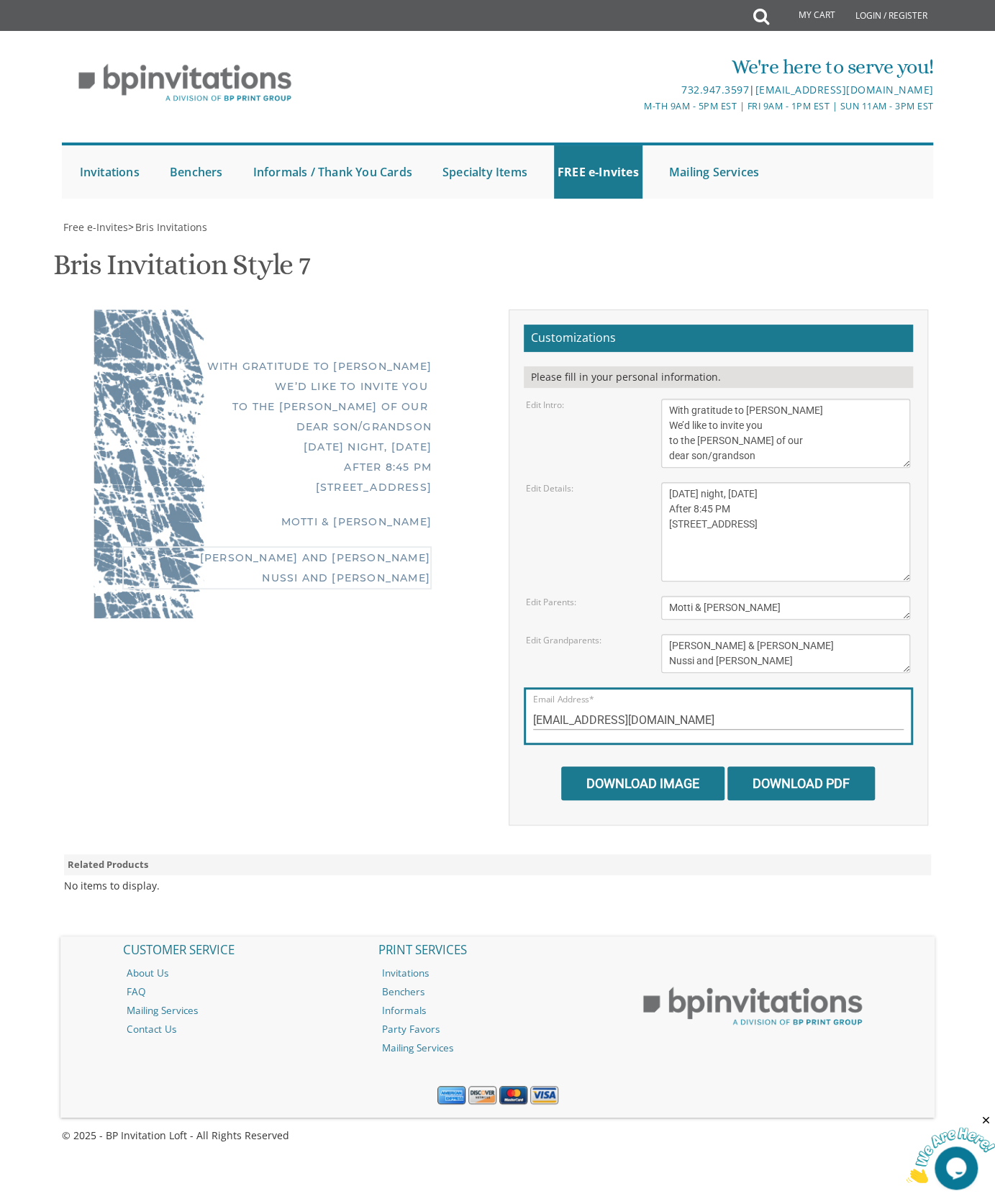 click on "Michoel and Chana Friedman
Yisroel and Rochel David" at bounding box center [786, 653] 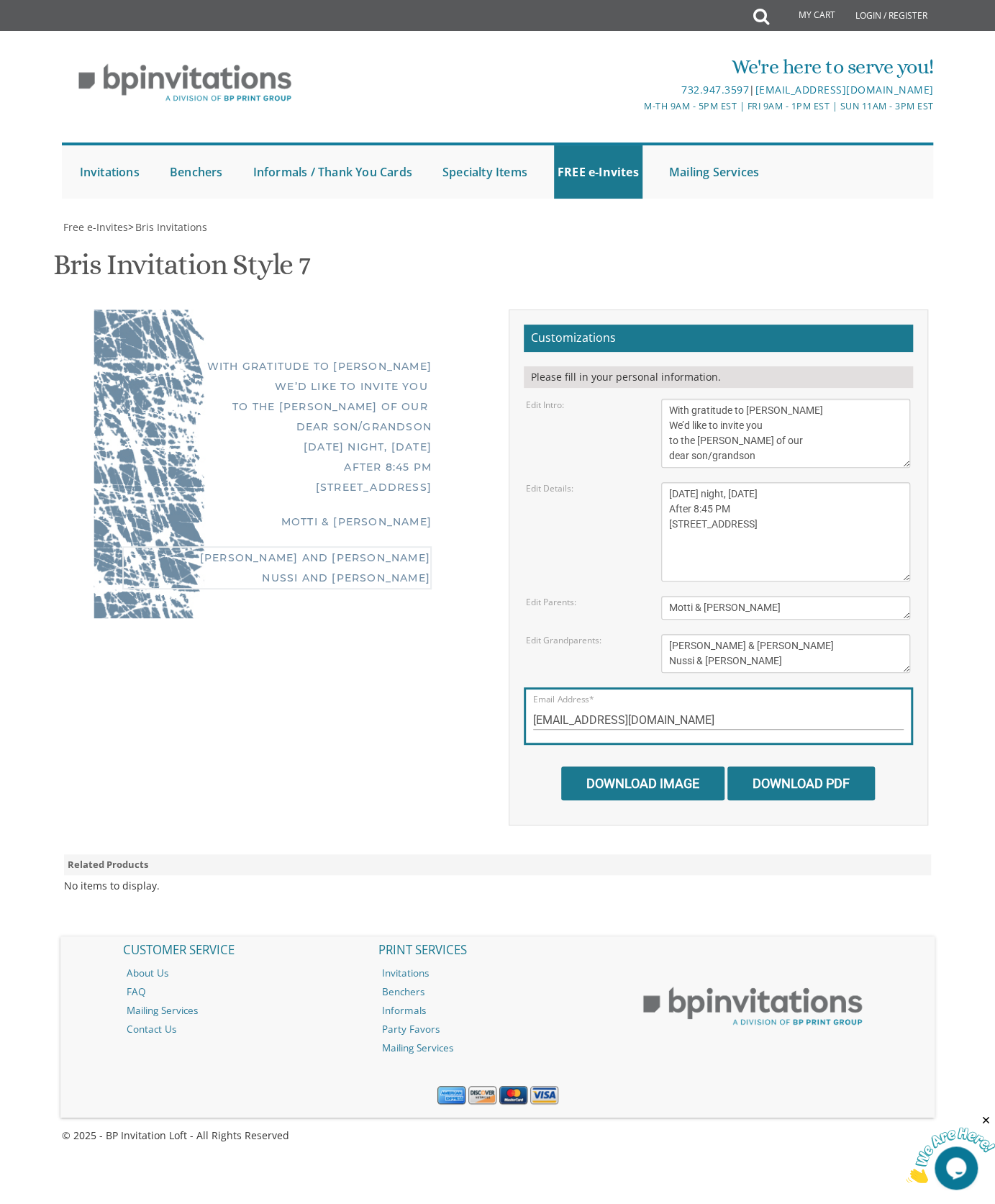 scroll, scrollTop: 380, scrollLeft: 0, axis: vertical 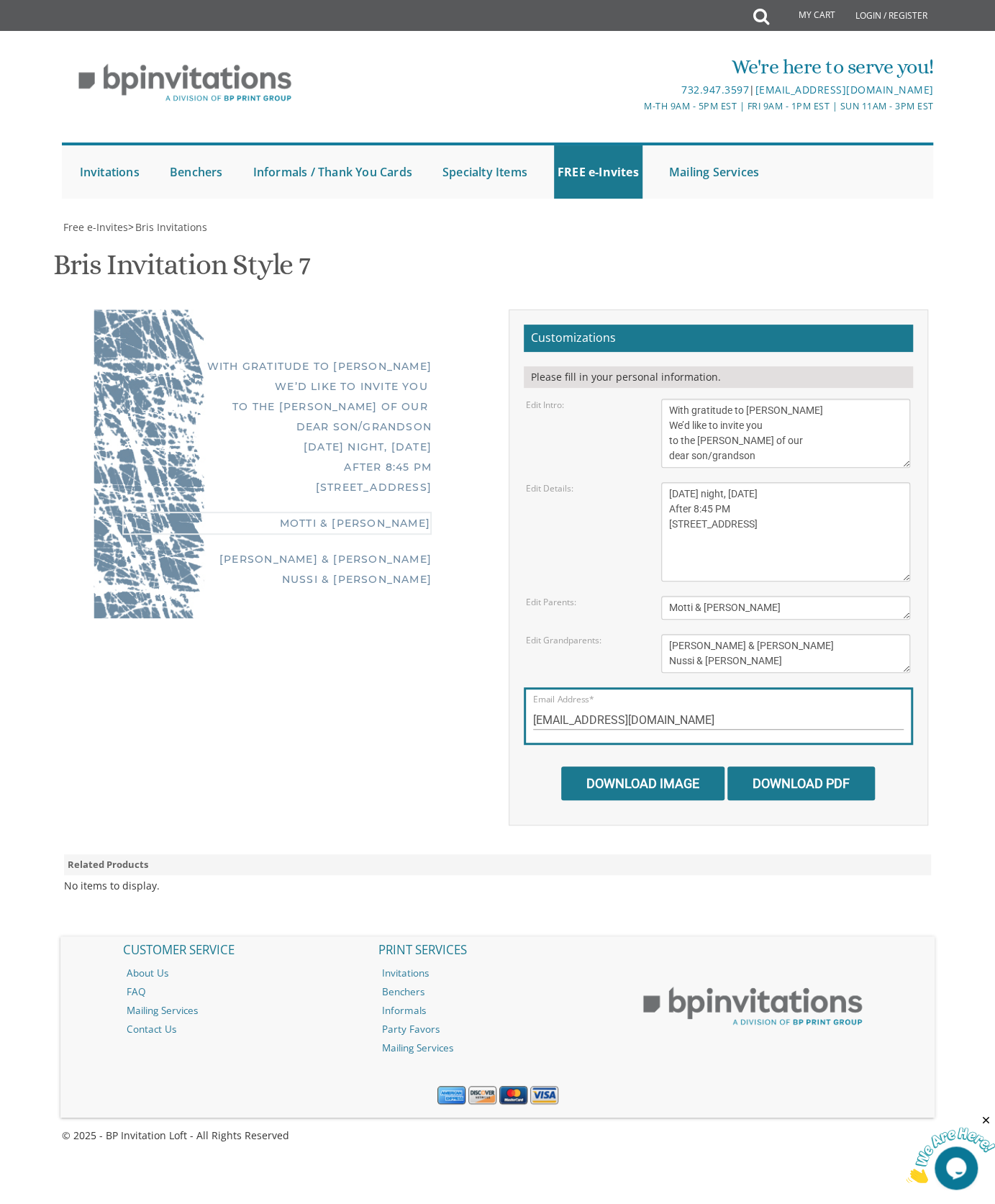 click on "Tzvi & Miriam Friedman" at bounding box center (786, 607) 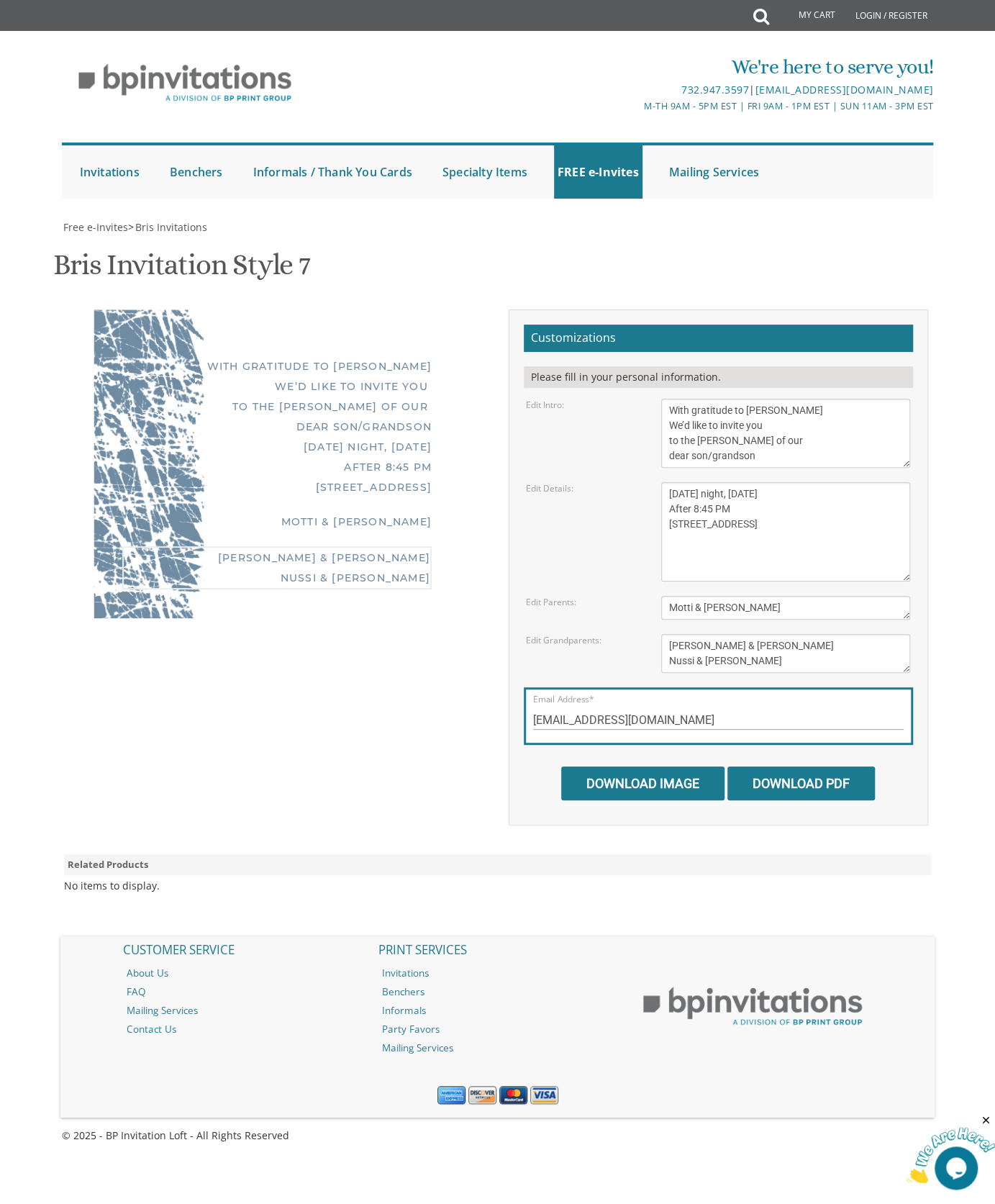 click on "Michoel and Chana Friedman
Yisroel and Rochel David" at bounding box center (786, 653) 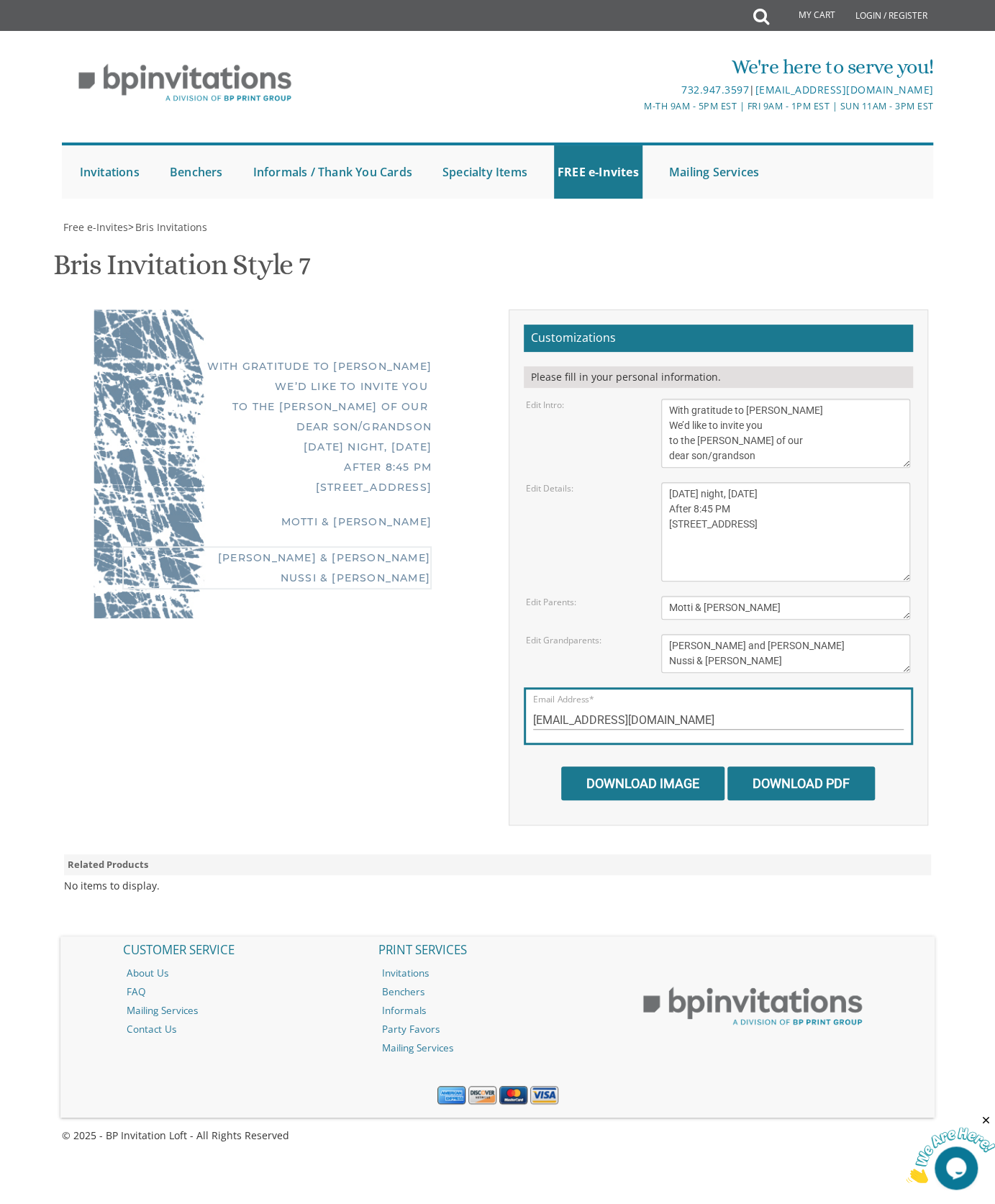click on "Michoel and Chana Friedman
Yisroel and Rochel David" at bounding box center [786, 653] 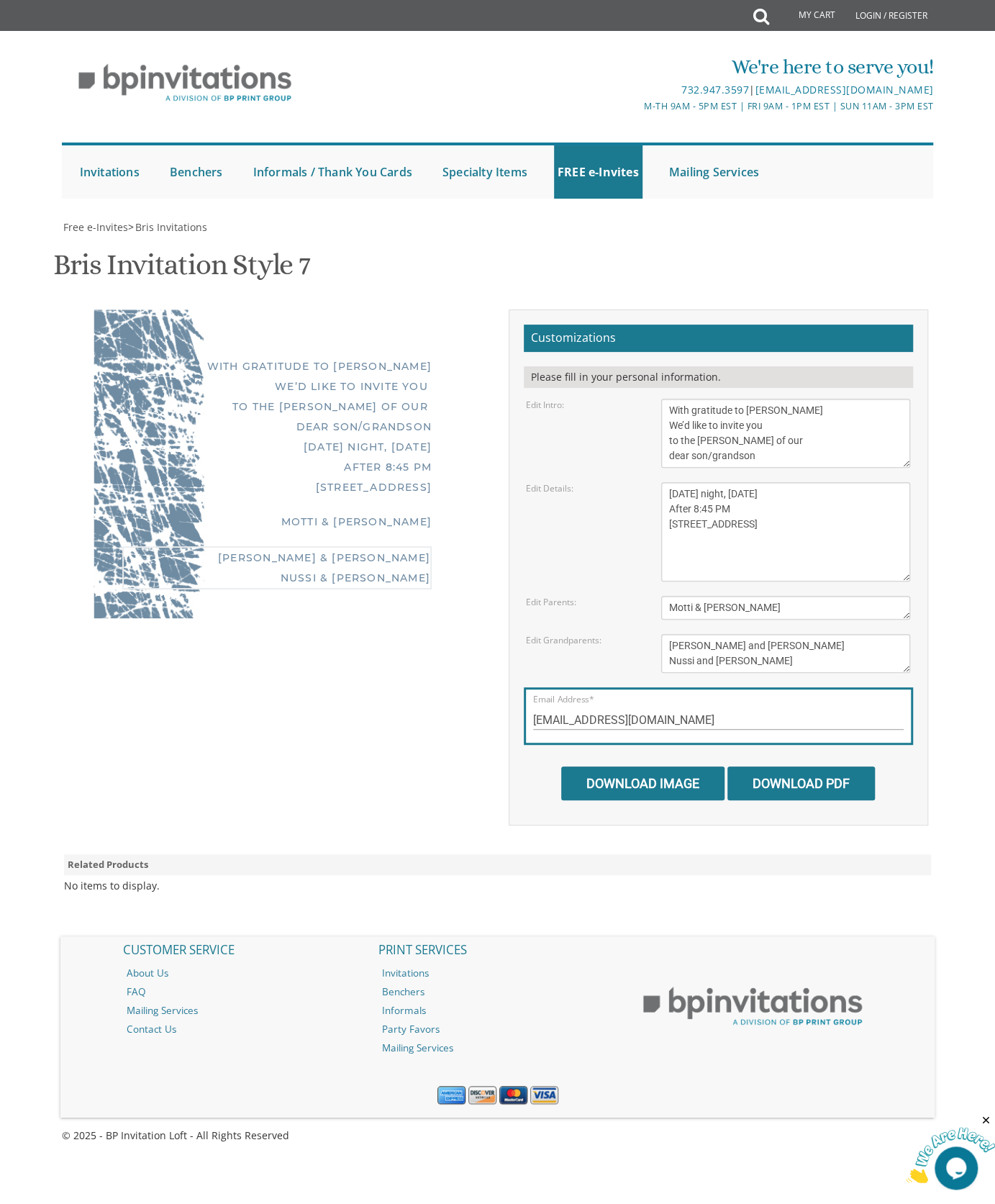 type on "Mordechai and Laya Rothman
Nussi and Lea Birnbaum" 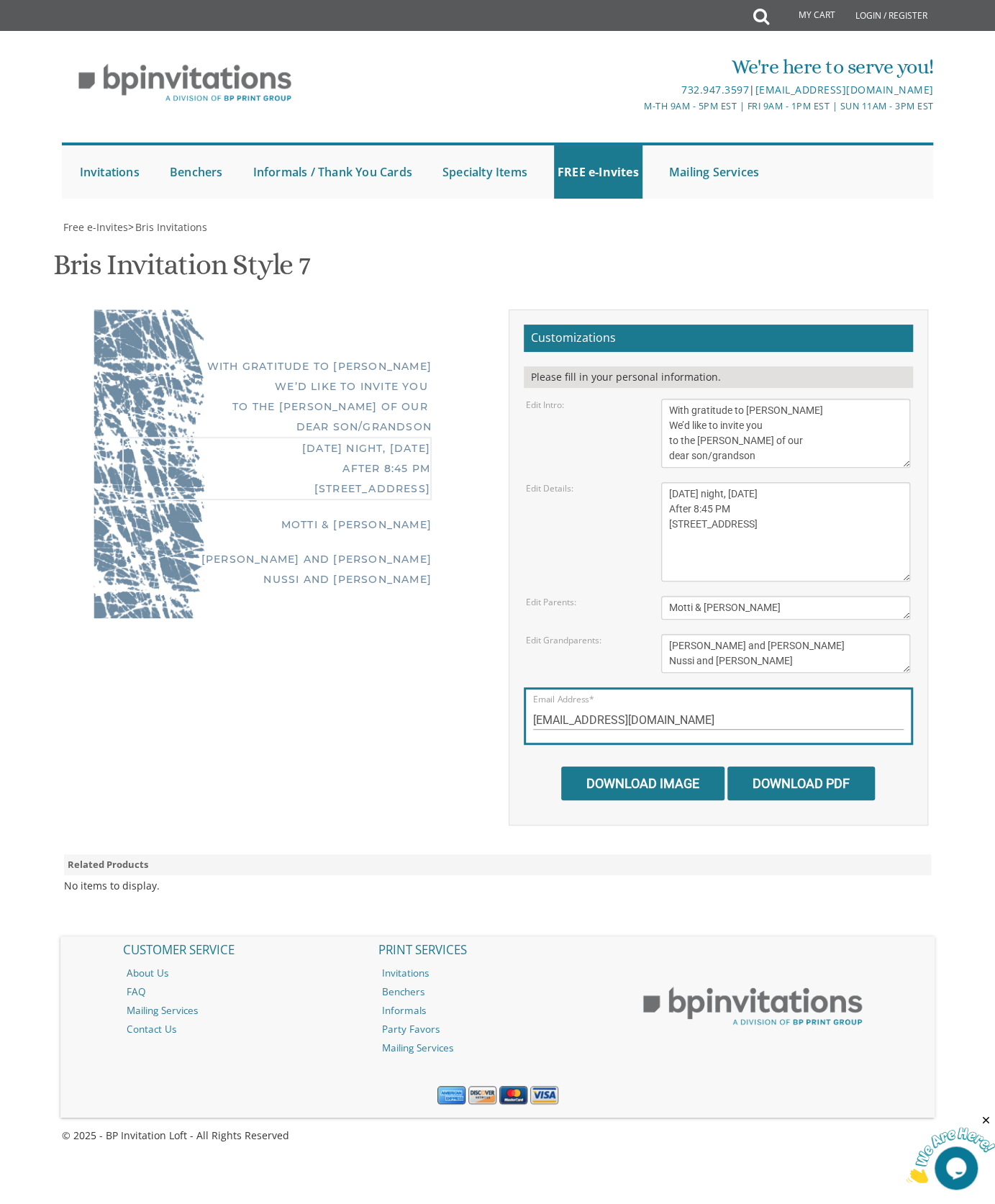 click on "Sunday, May 8th
Shacharis: 6:30 am
Bris: 8:00 AM
Ateres Leah Hall
805 Cross St
Lakewood, NJ" at bounding box center [786, 532] 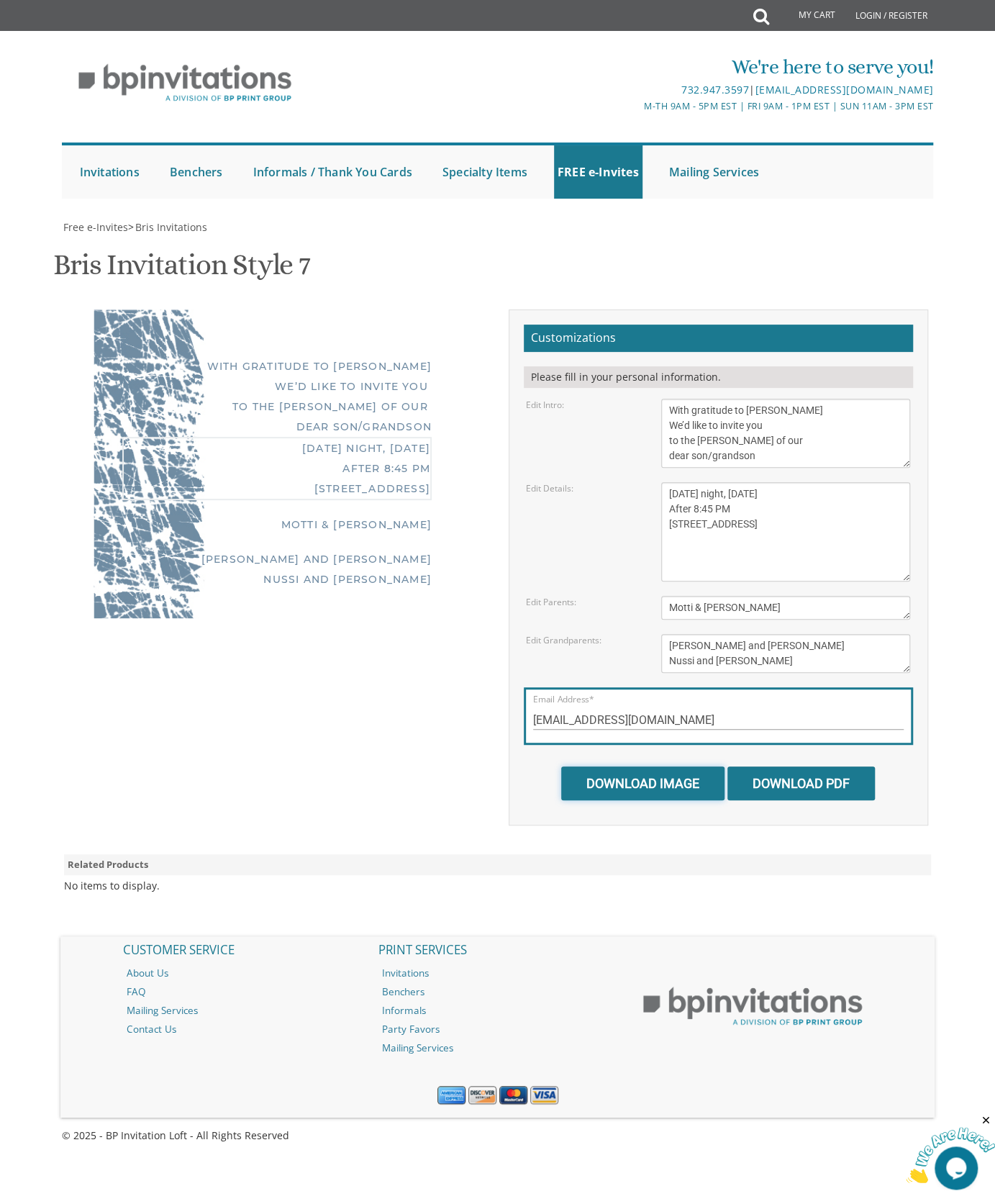 click on "Download Image" at bounding box center [642, 783] 